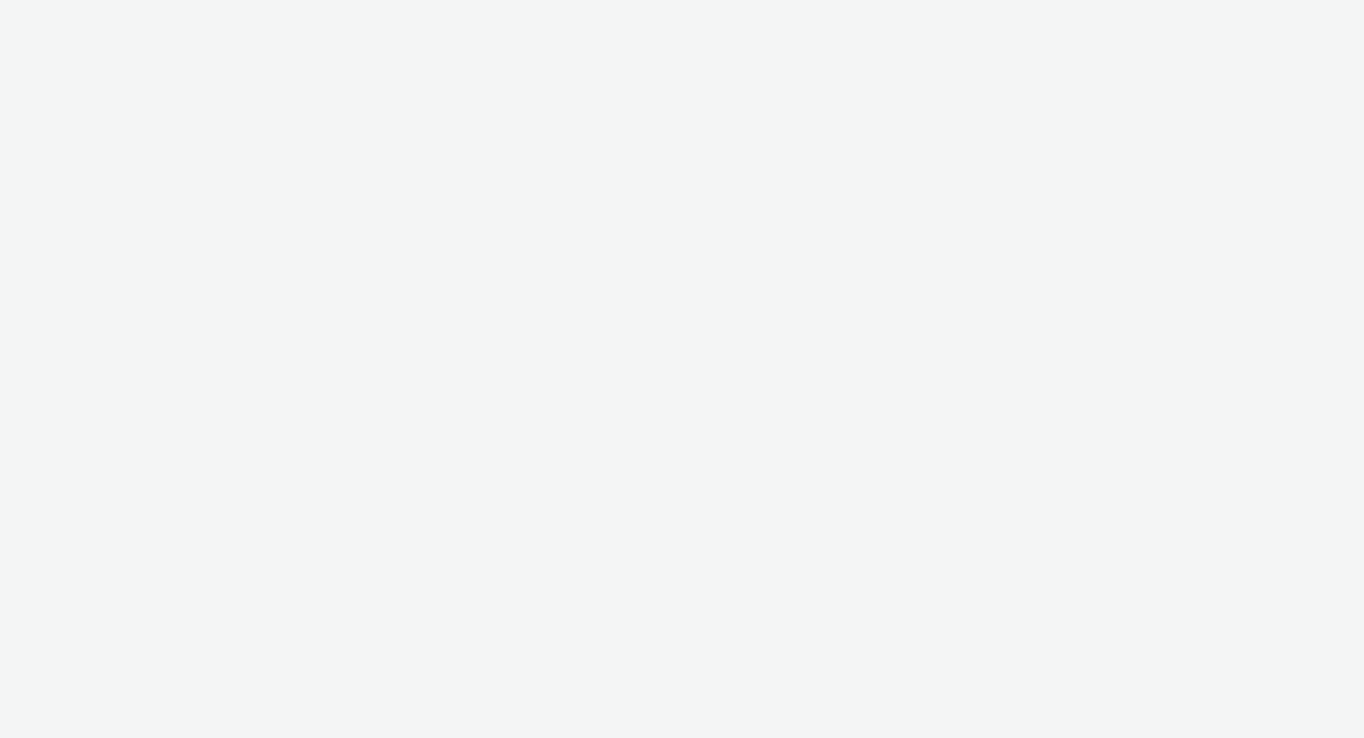 scroll, scrollTop: 0, scrollLeft: 0, axis: both 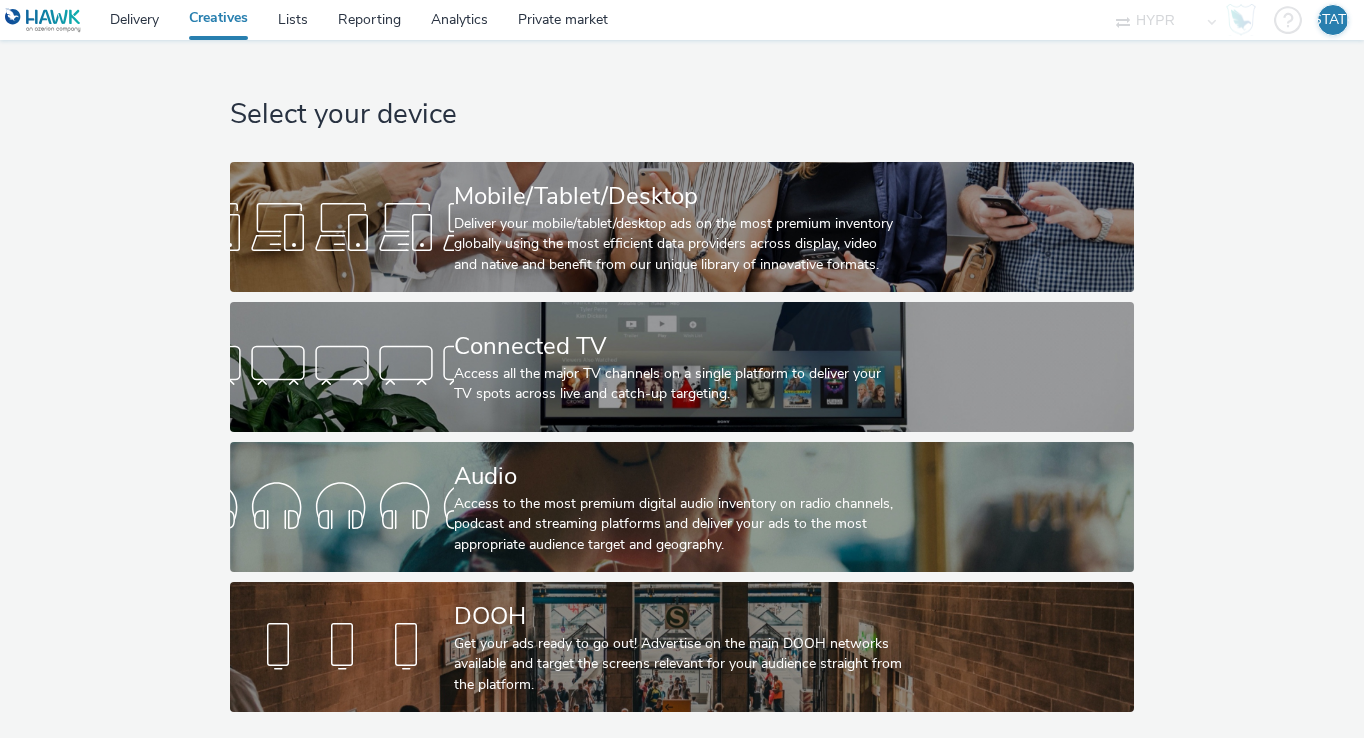 click on "Creatives" at bounding box center [218, 20] 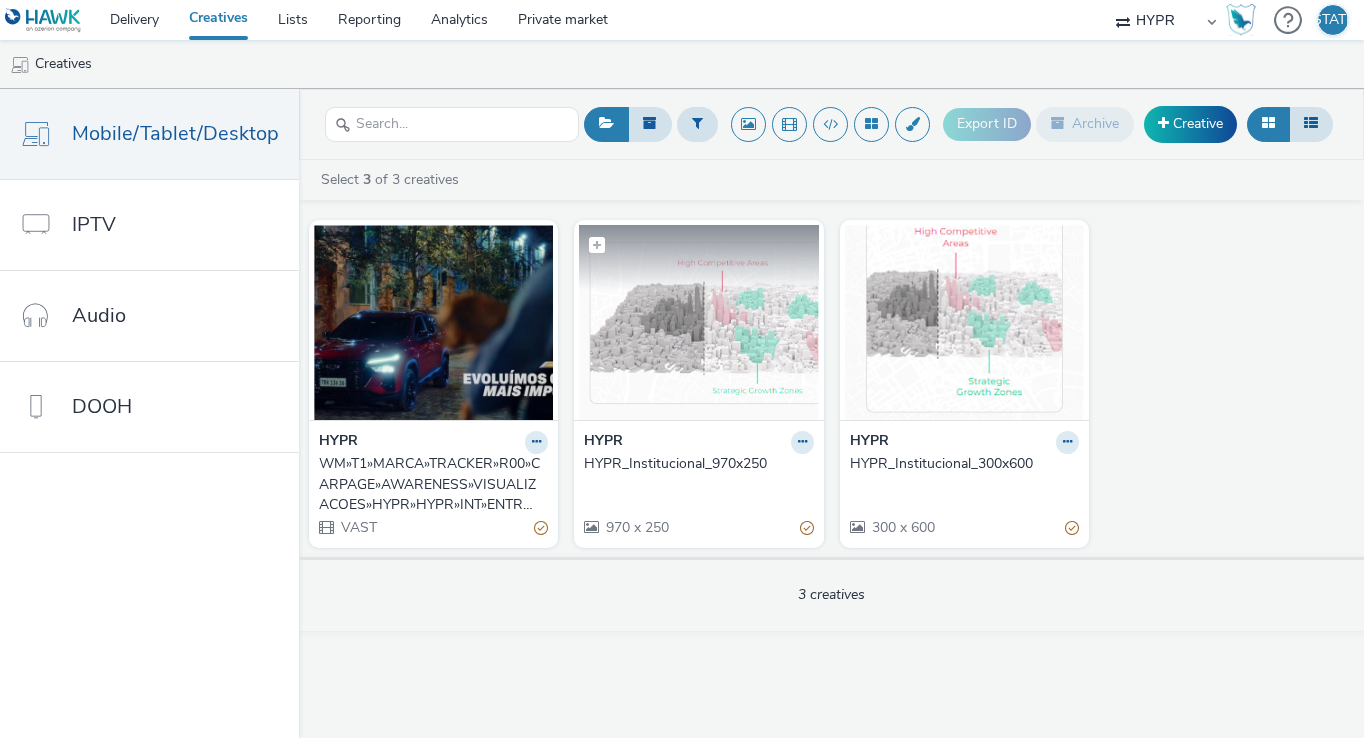click at bounding box center [698, 322] 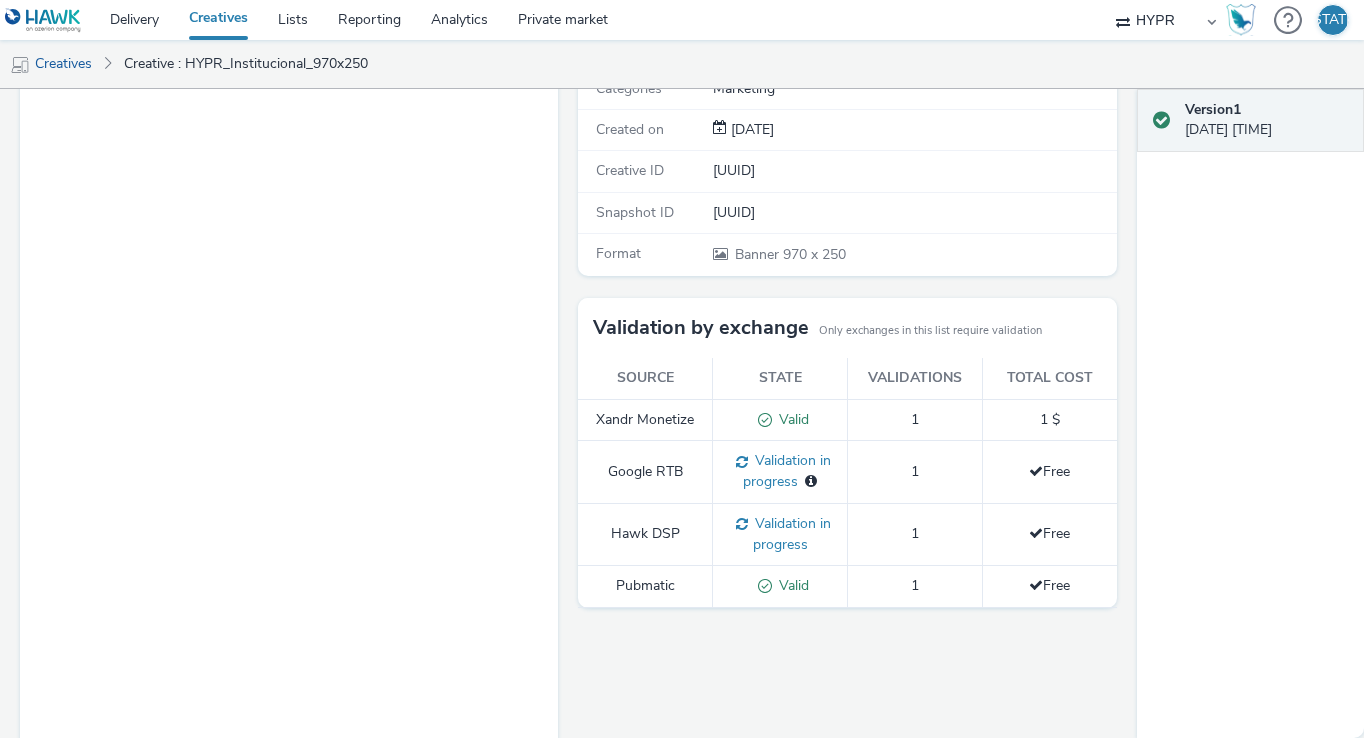 scroll, scrollTop: 341, scrollLeft: 0, axis: vertical 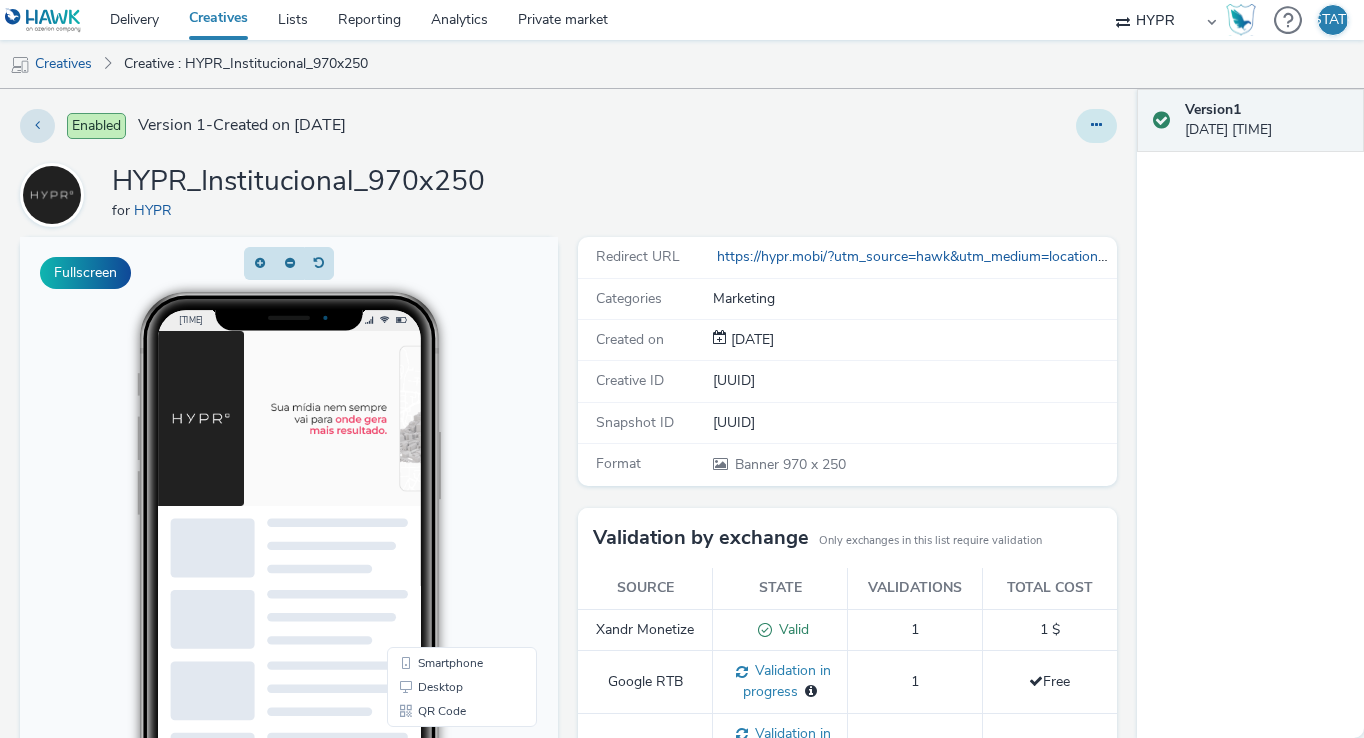 click at bounding box center [1096, 126] 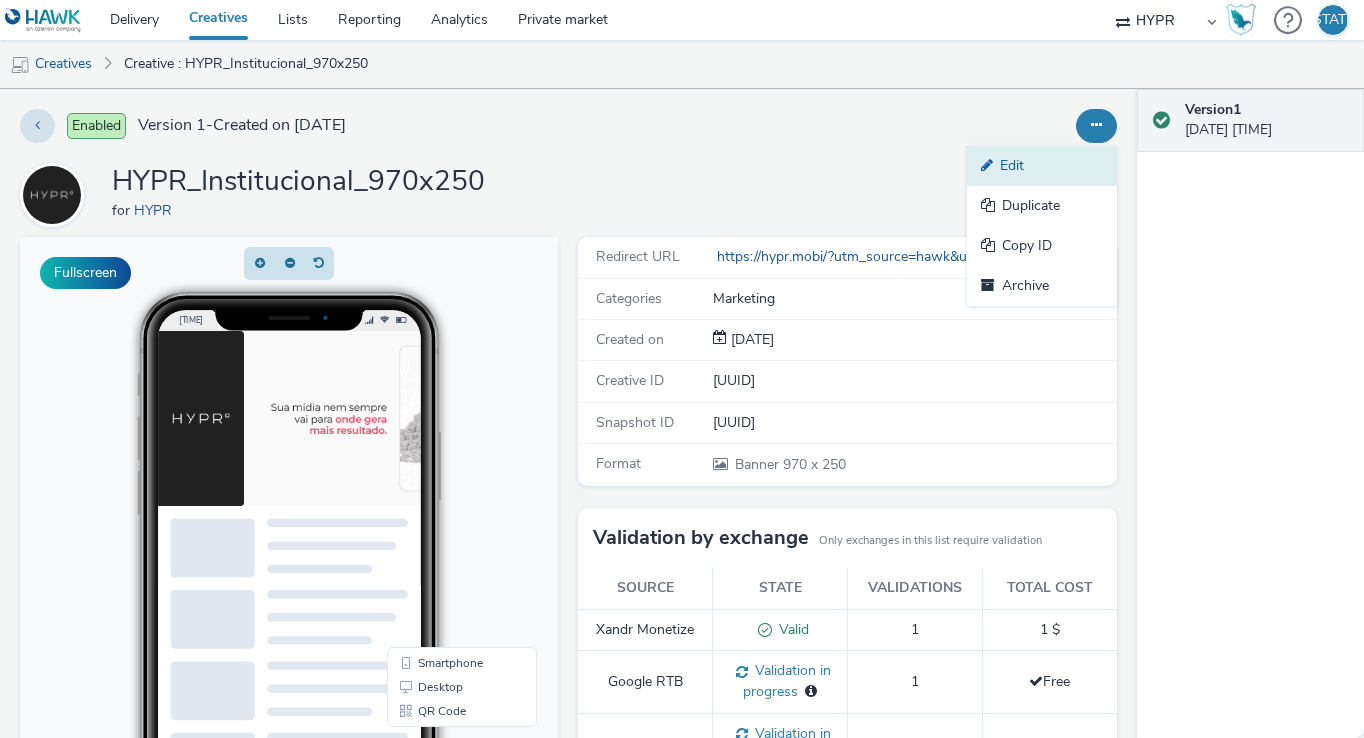 click on "Edit" at bounding box center (1042, 166) 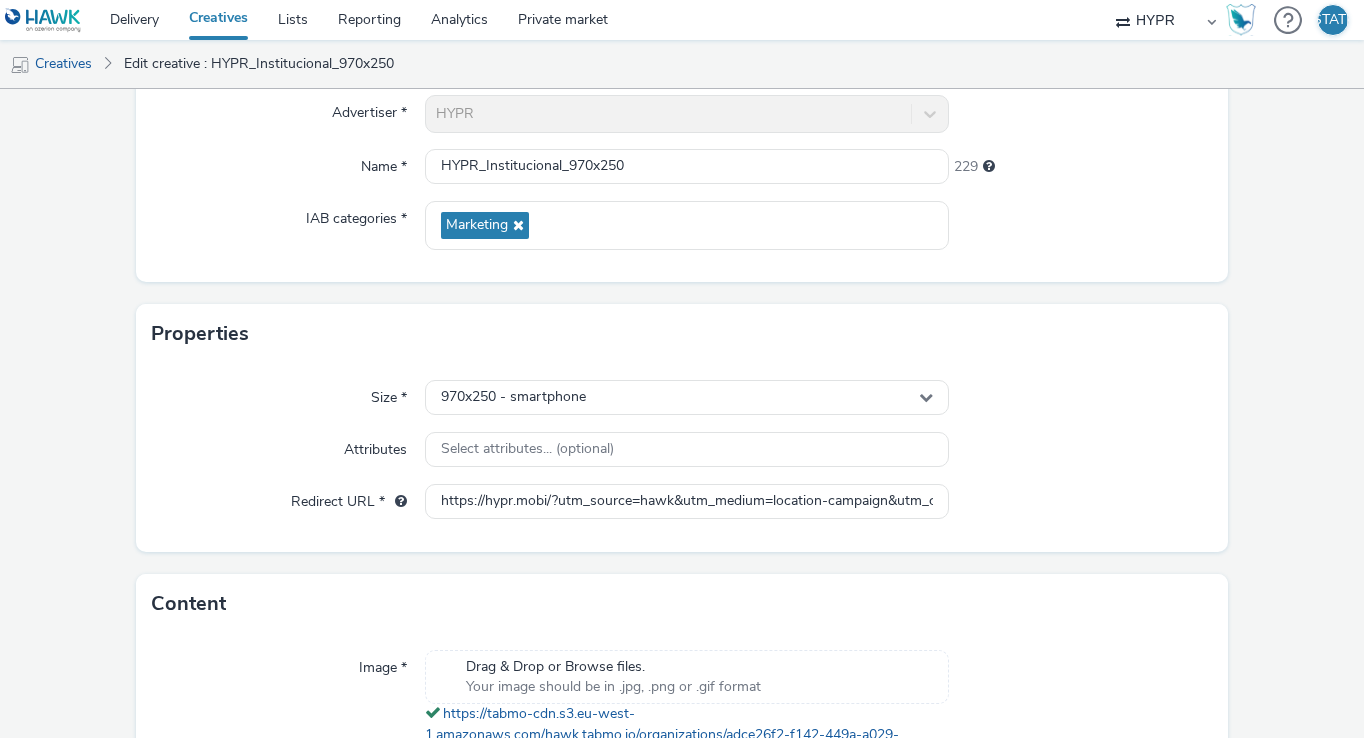 scroll, scrollTop: 265, scrollLeft: 0, axis: vertical 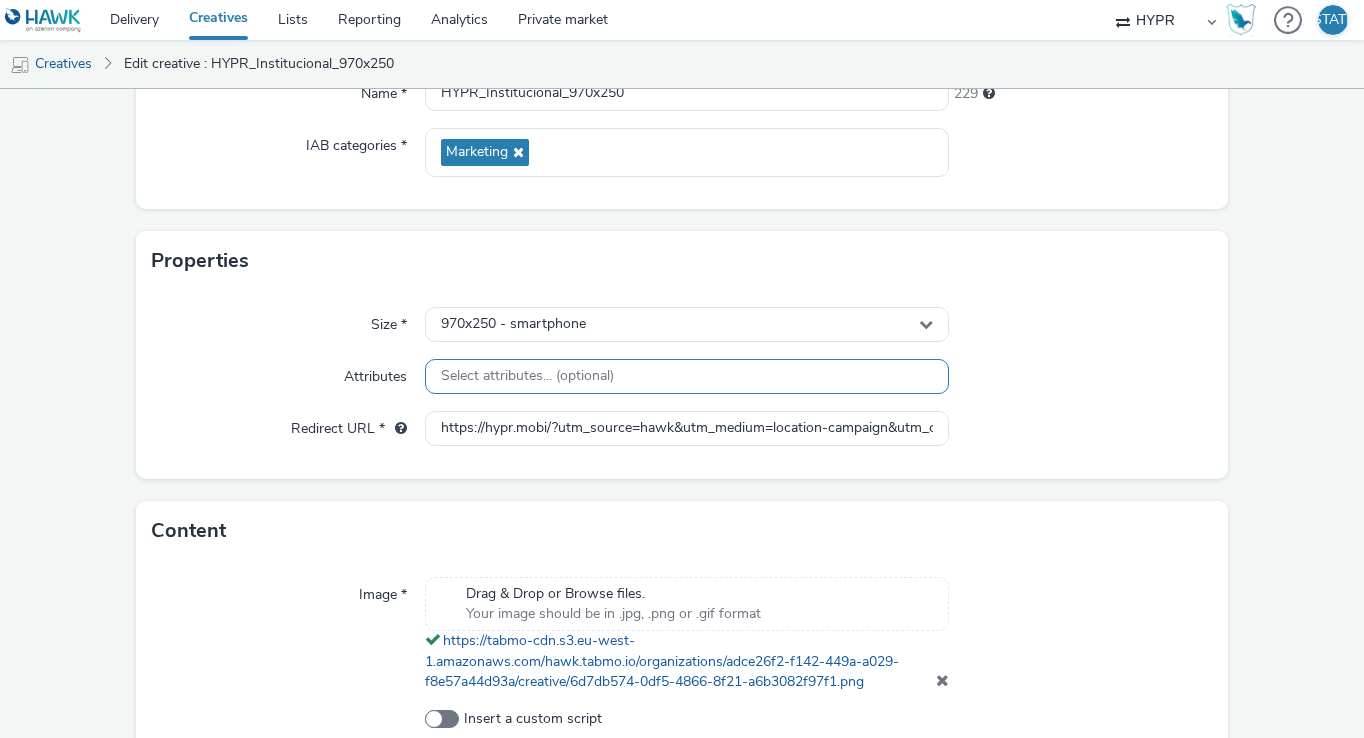 click on "Select attributes... (optional)" at bounding box center (687, 376) 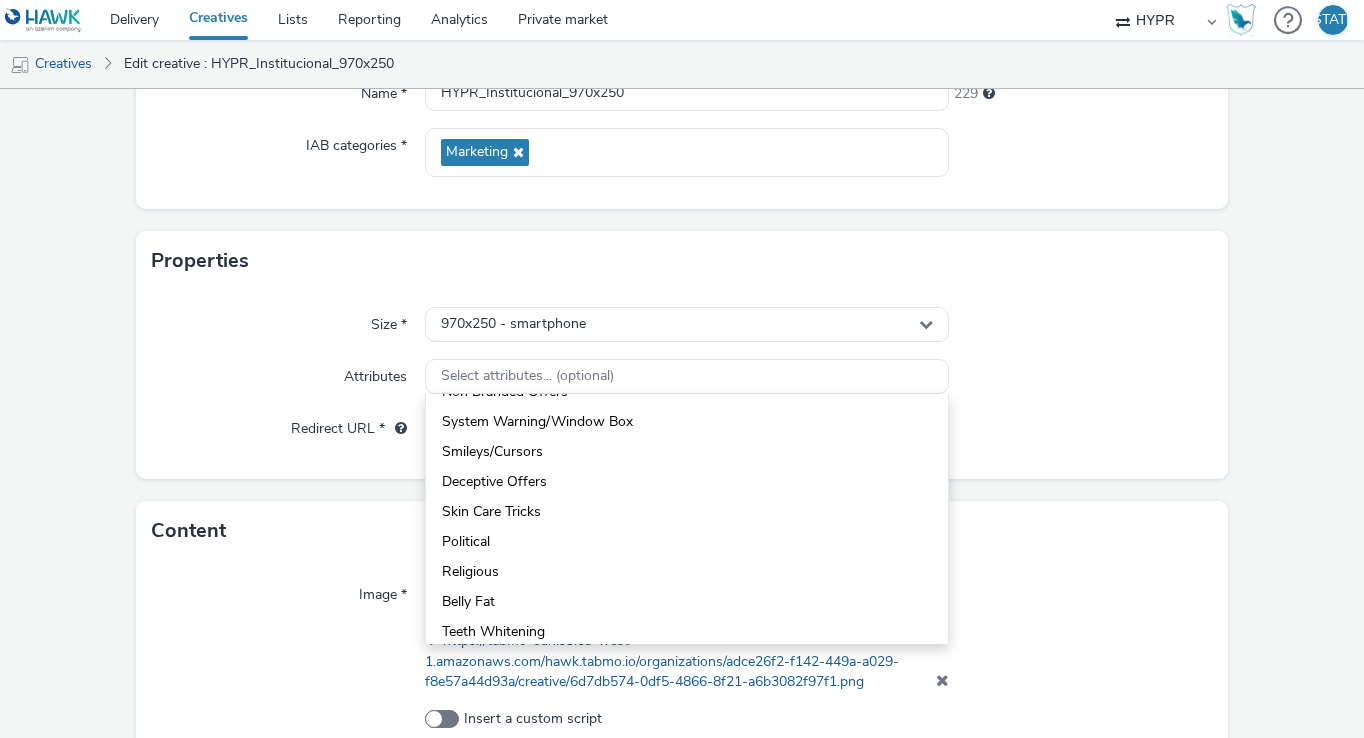 scroll, scrollTop: 650, scrollLeft: 0, axis: vertical 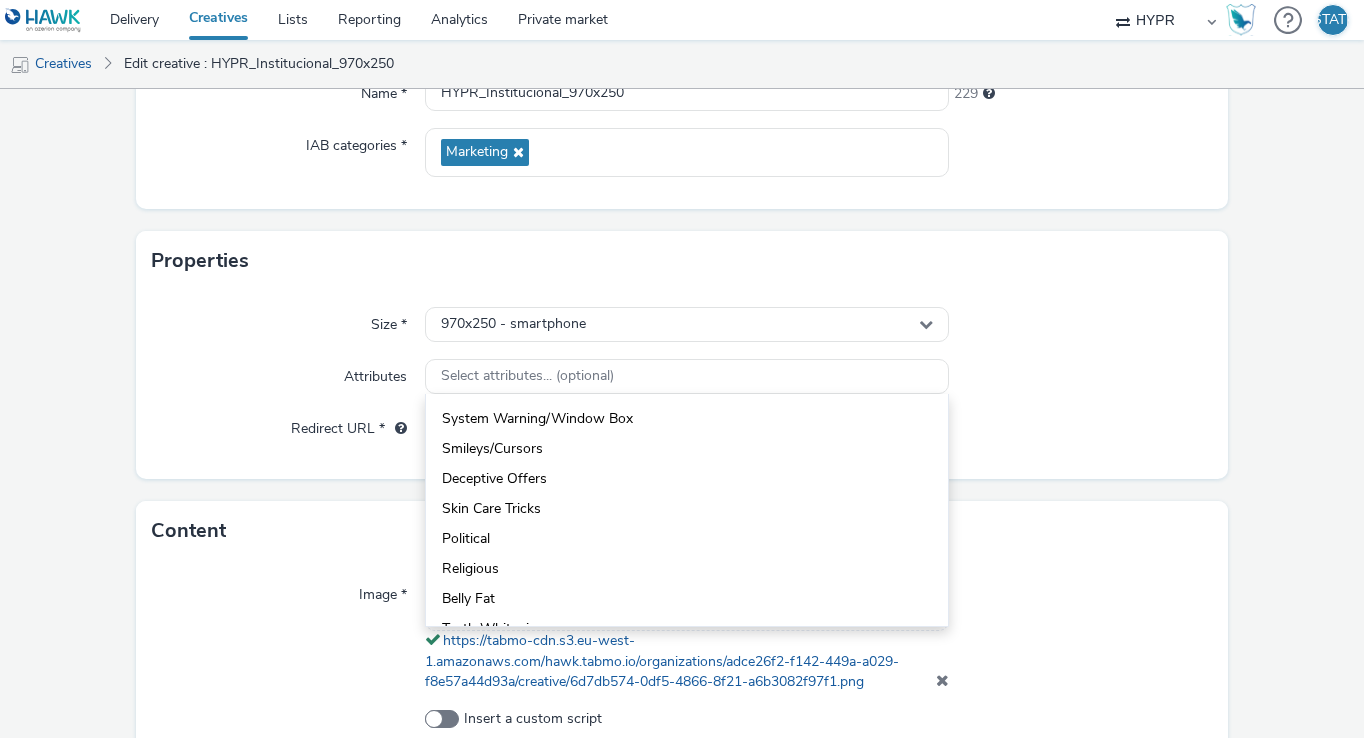 click at bounding box center [1080, 429] 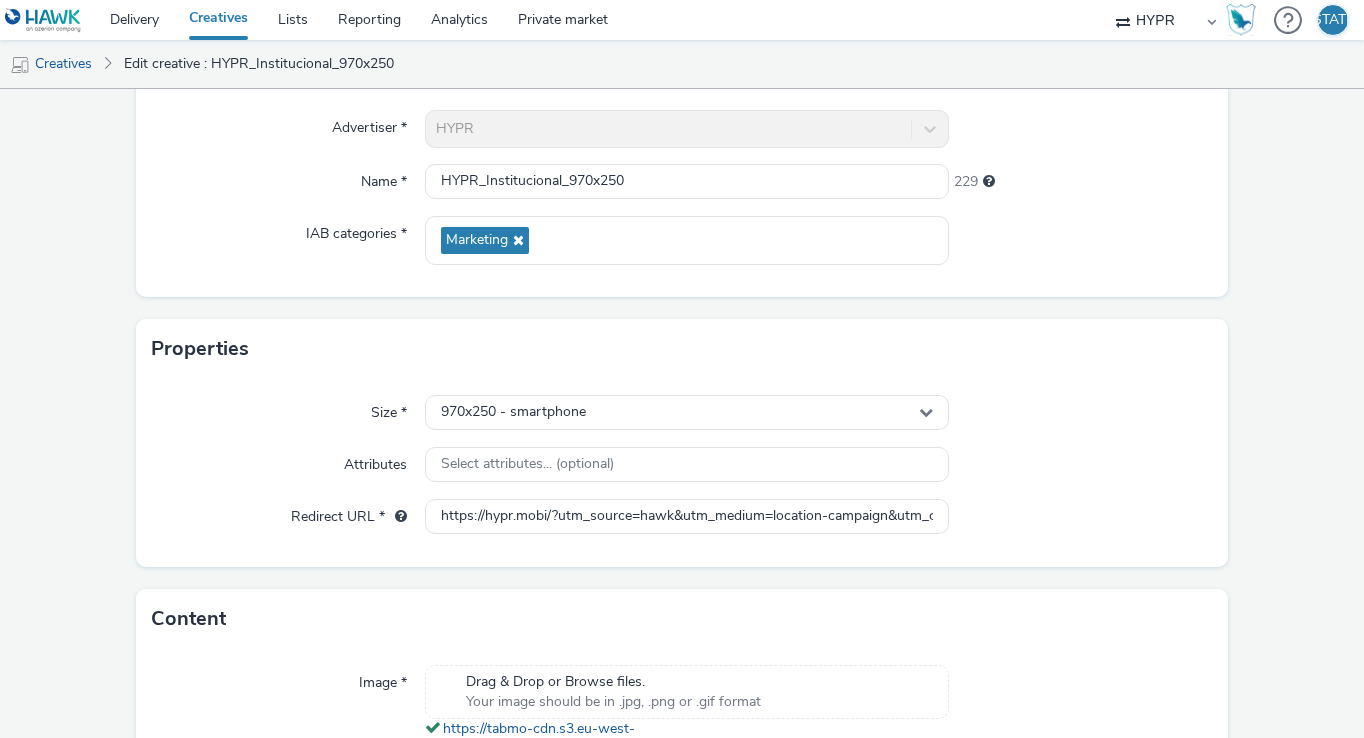 scroll, scrollTop: 378, scrollLeft: 0, axis: vertical 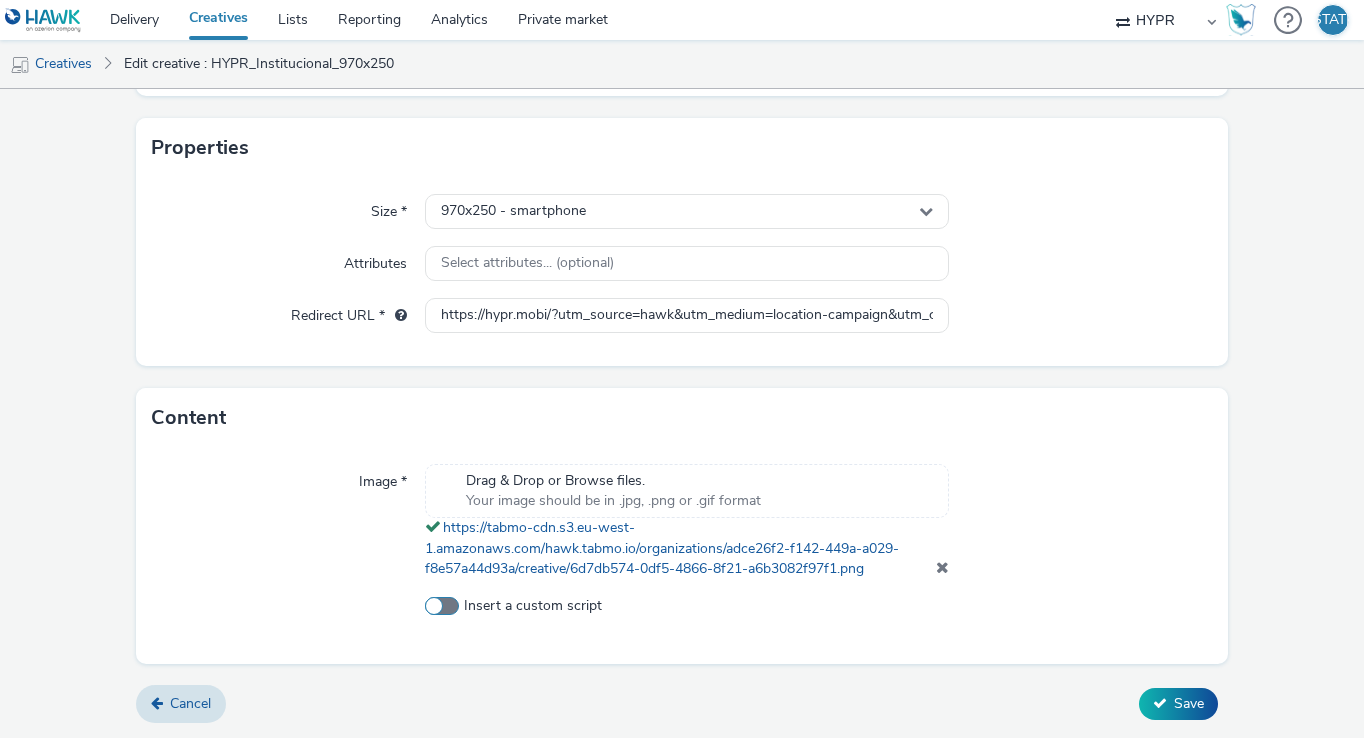 click at bounding box center [442, 606] 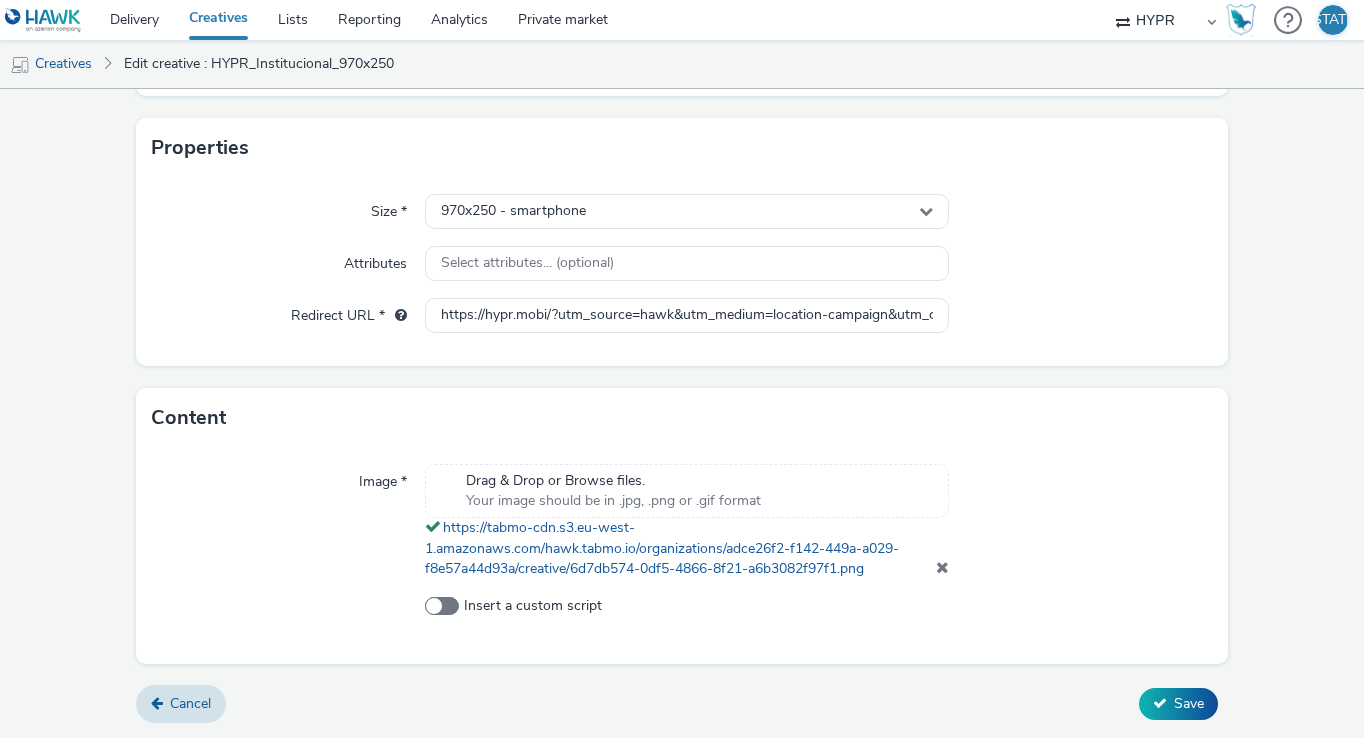 click on "Insert a custom script" at bounding box center [431, 605] 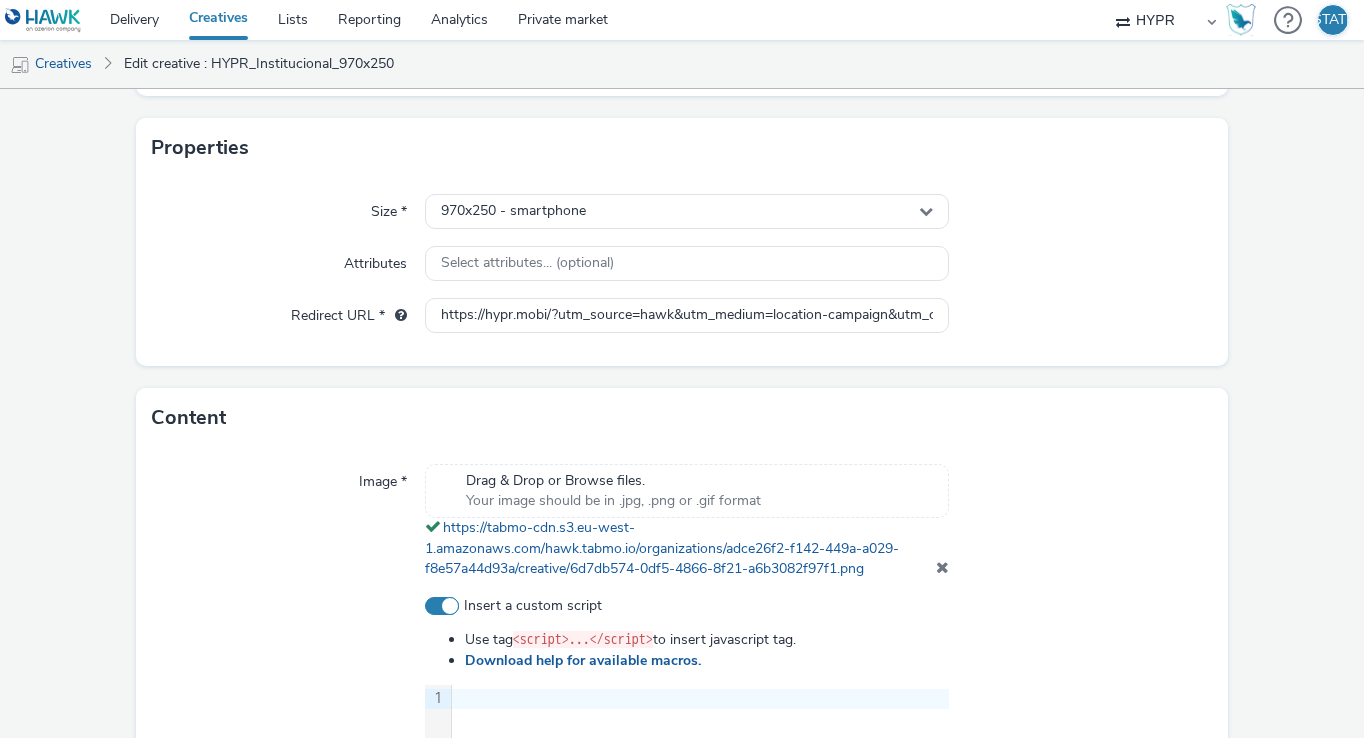 scroll, scrollTop: 696, scrollLeft: 0, axis: vertical 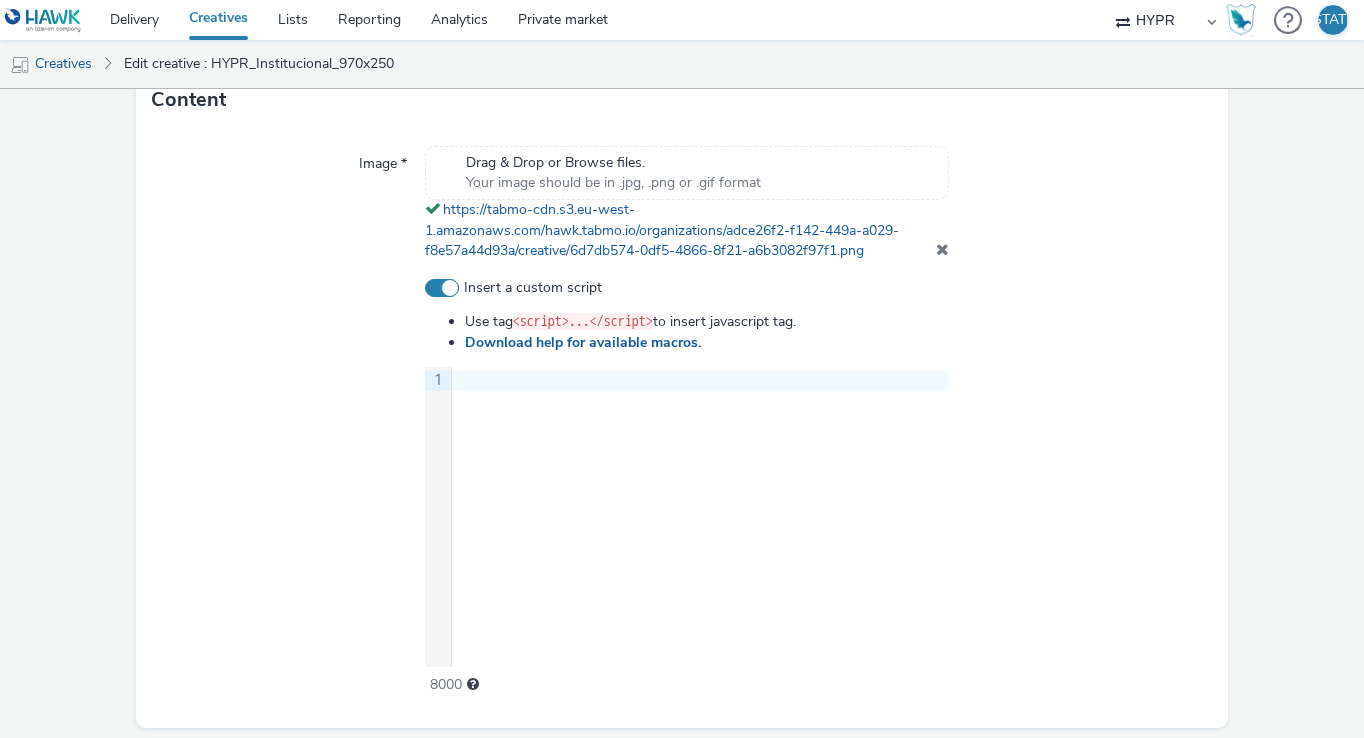 click on "Insert a custom script" at bounding box center [687, 288] 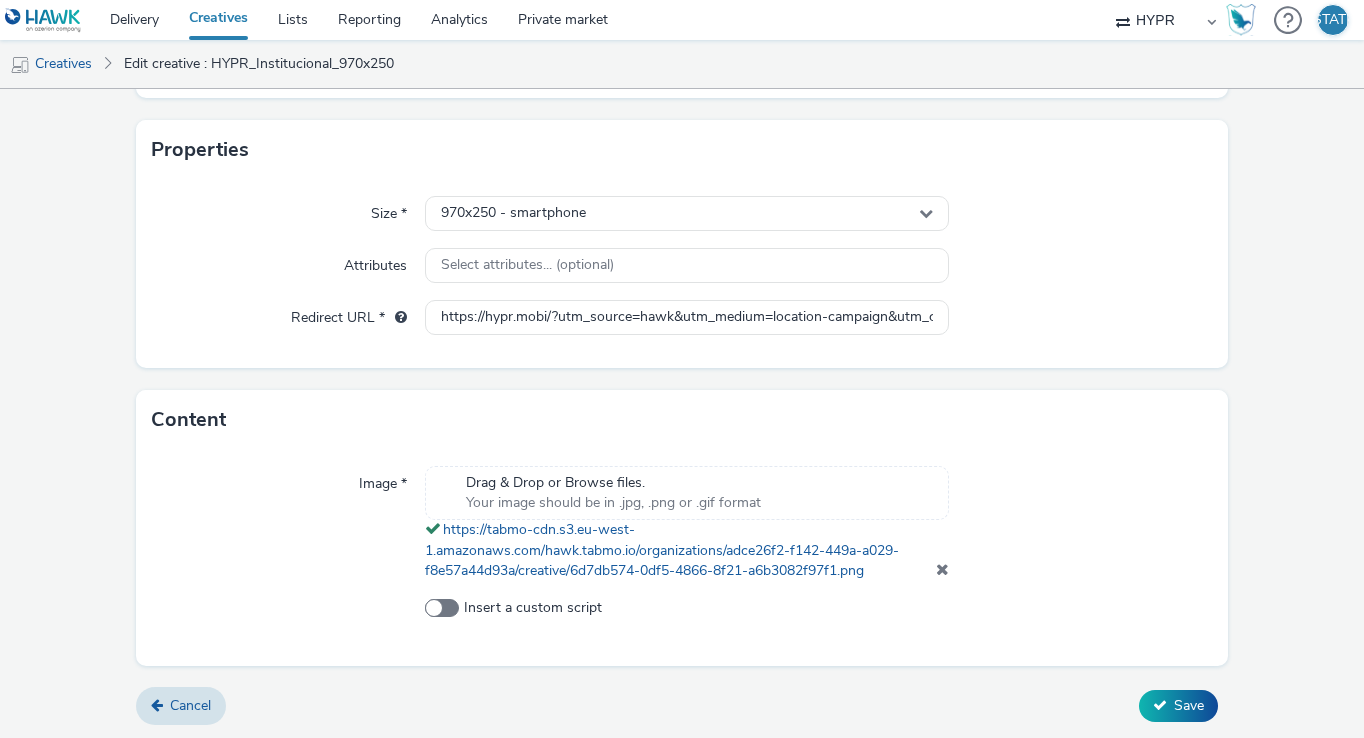 scroll, scrollTop: 378, scrollLeft: 0, axis: vertical 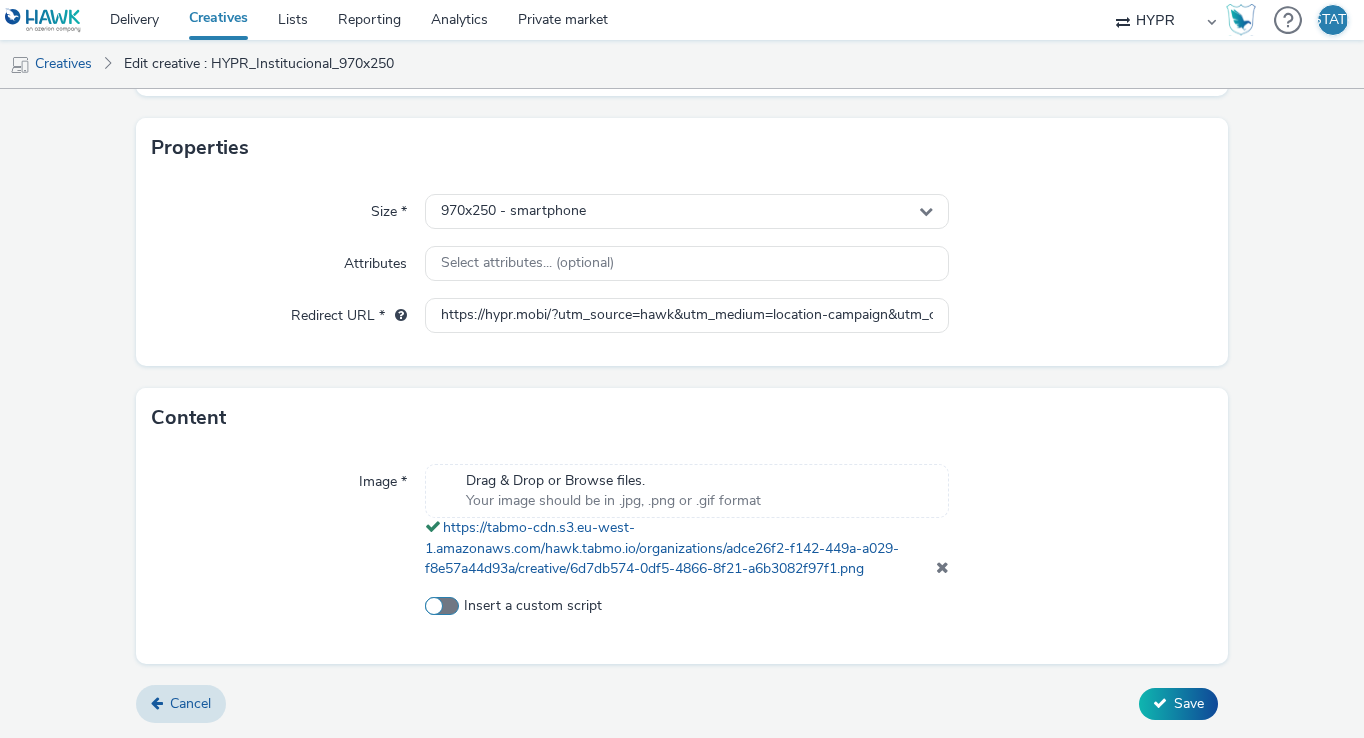 click on "Insert a custom script" at bounding box center (533, 606) 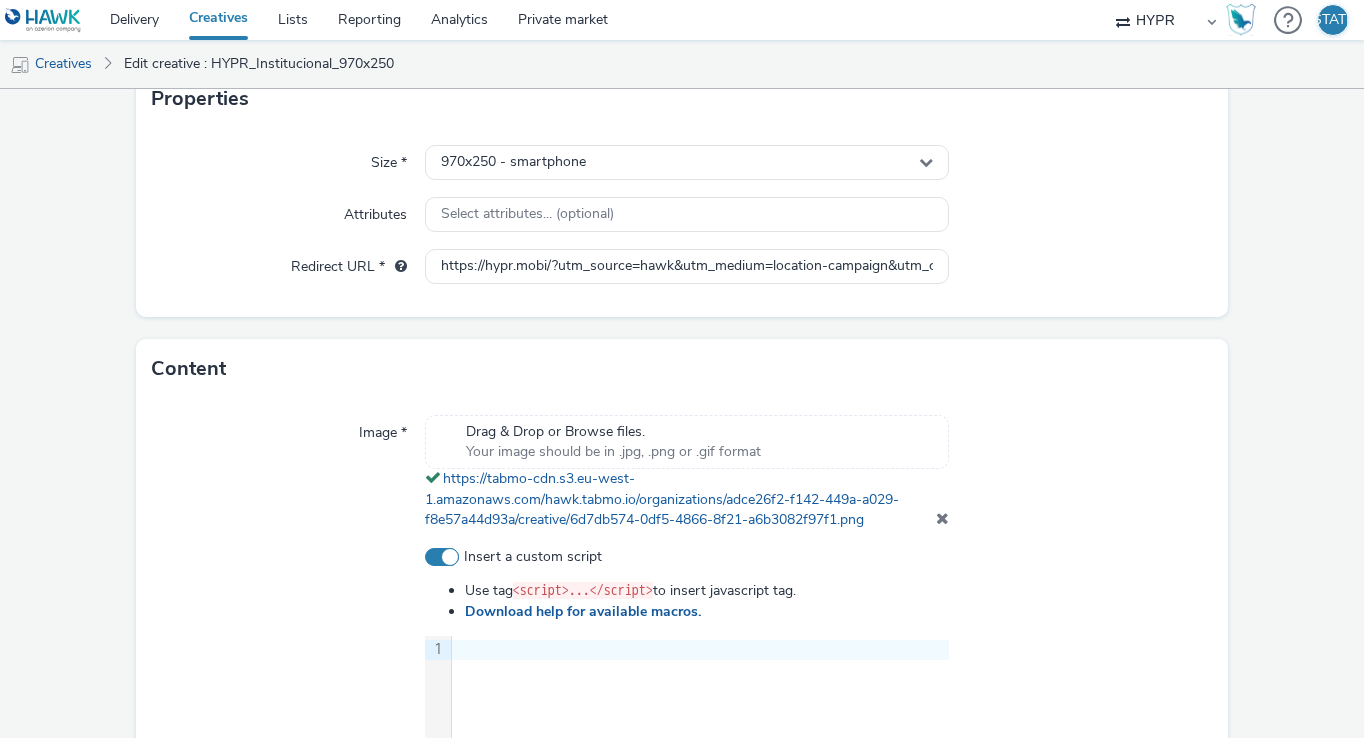scroll, scrollTop: 532, scrollLeft: 0, axis: vertical 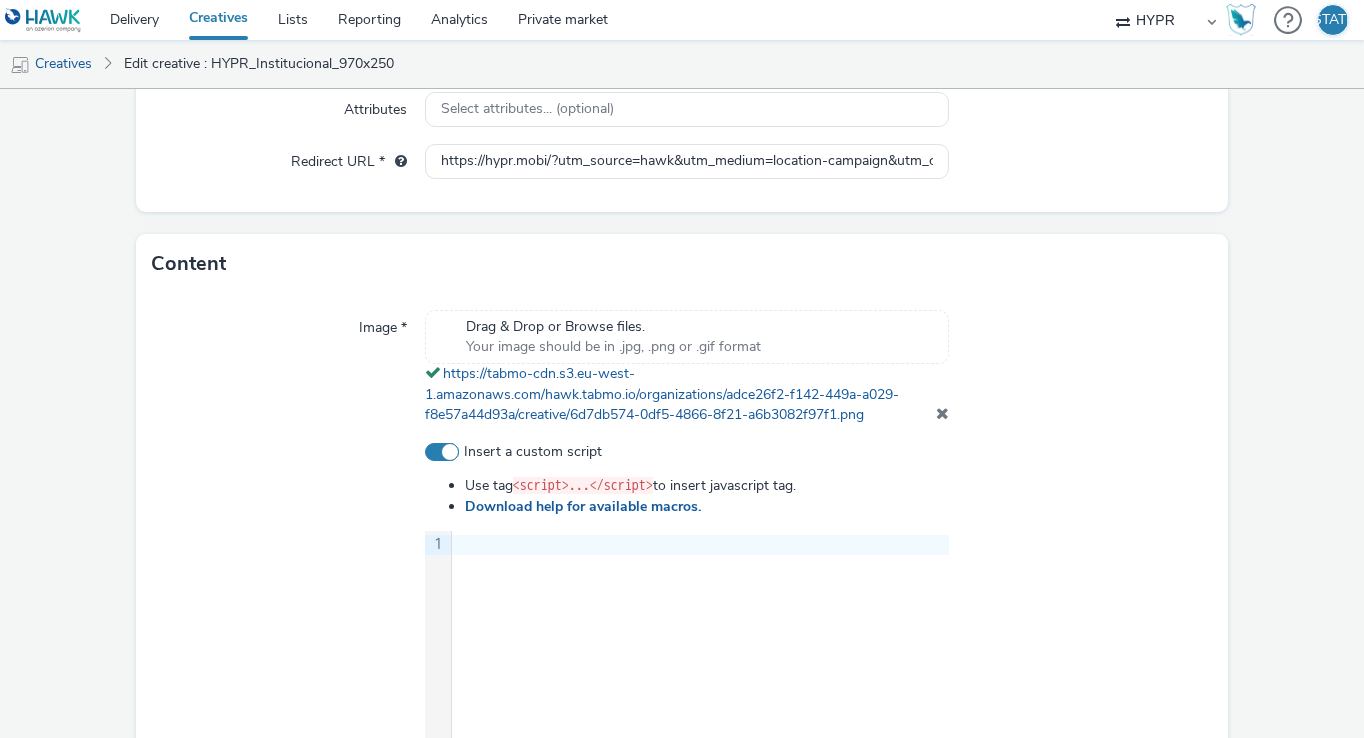 click at bounding box center (442, 452) 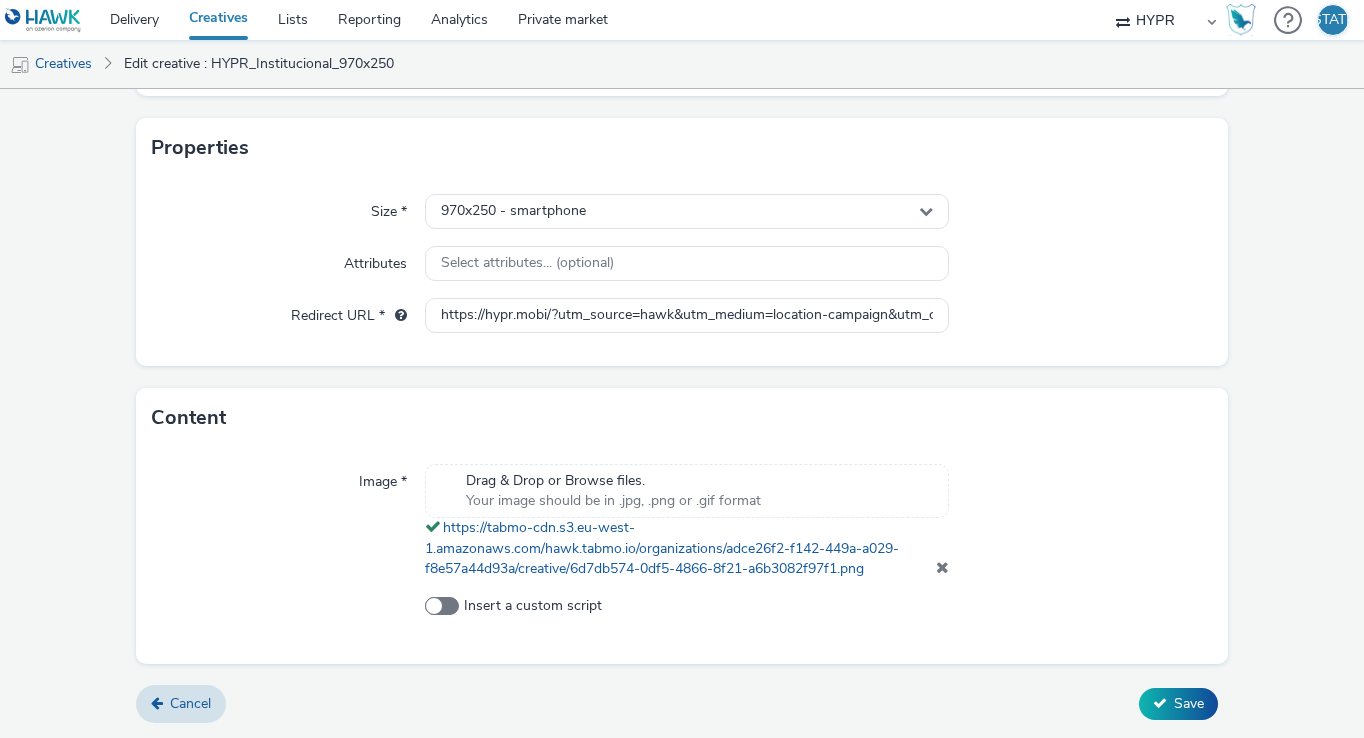 scroll, scrollTop: 378, scrollLeft: 0, axis: vertical 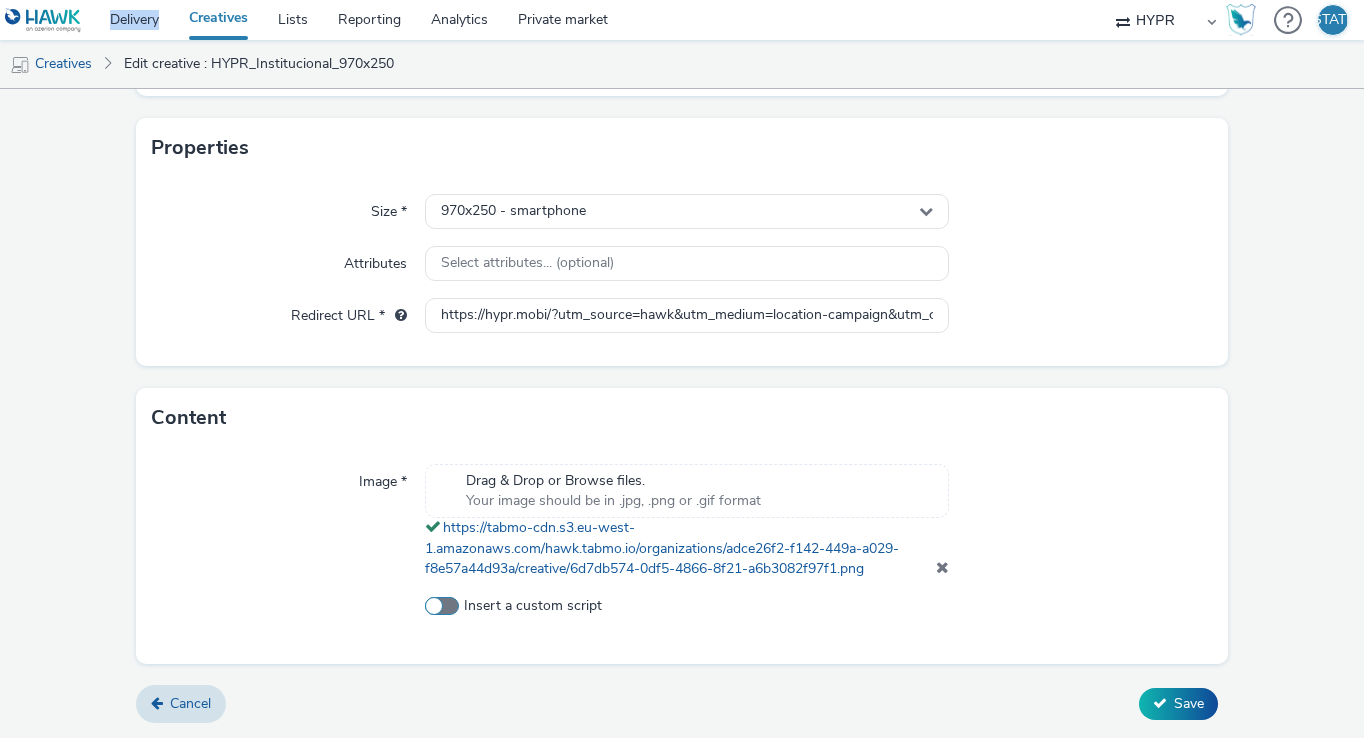 click at bounding box center (442, 606) 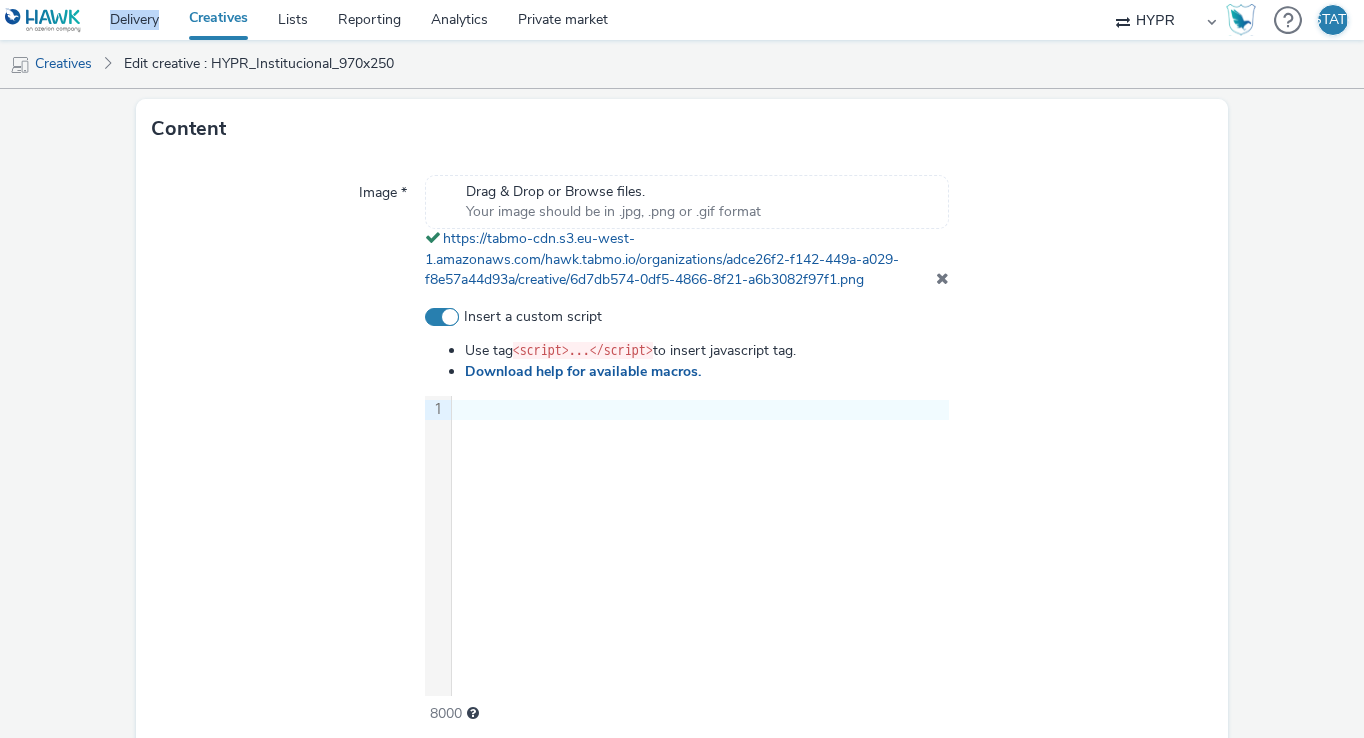 scroll, scrollTop: 650, scrollLeft: 0, axis: vertical 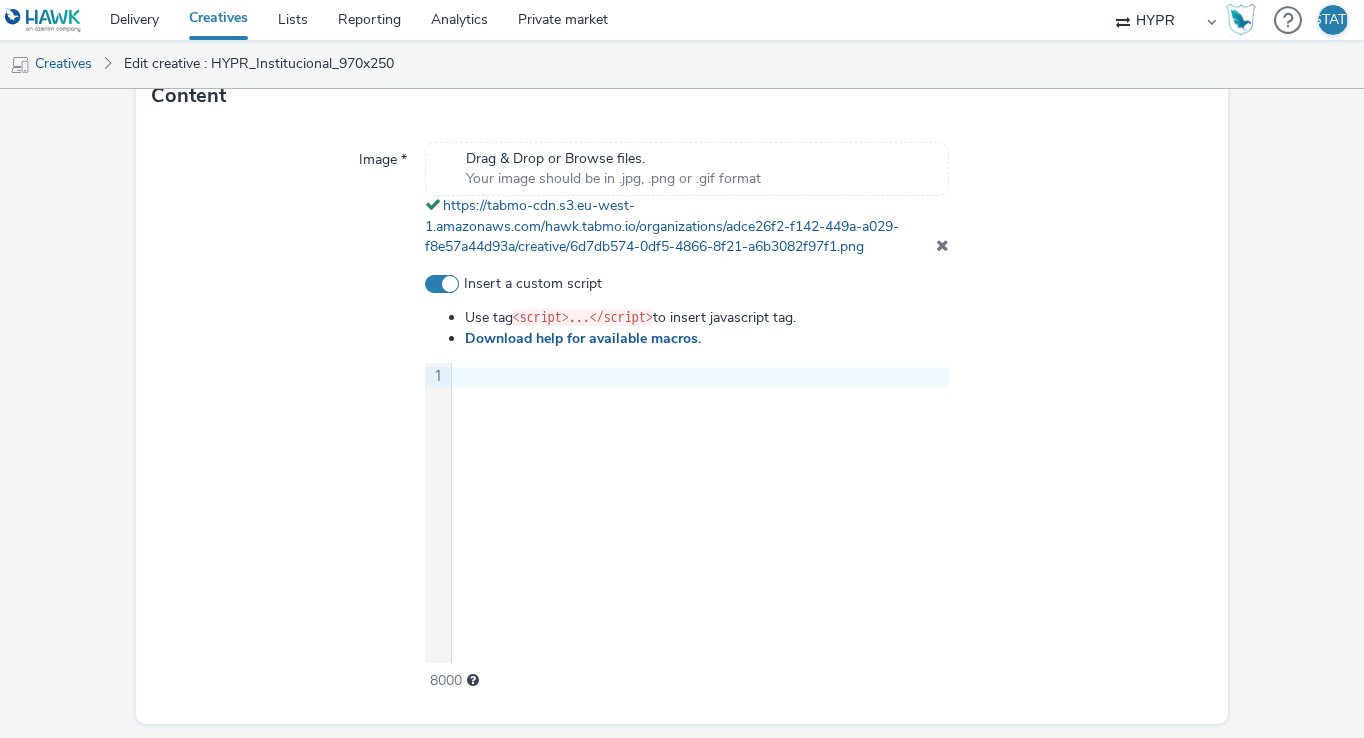 click at bounding box center [1080, 199] 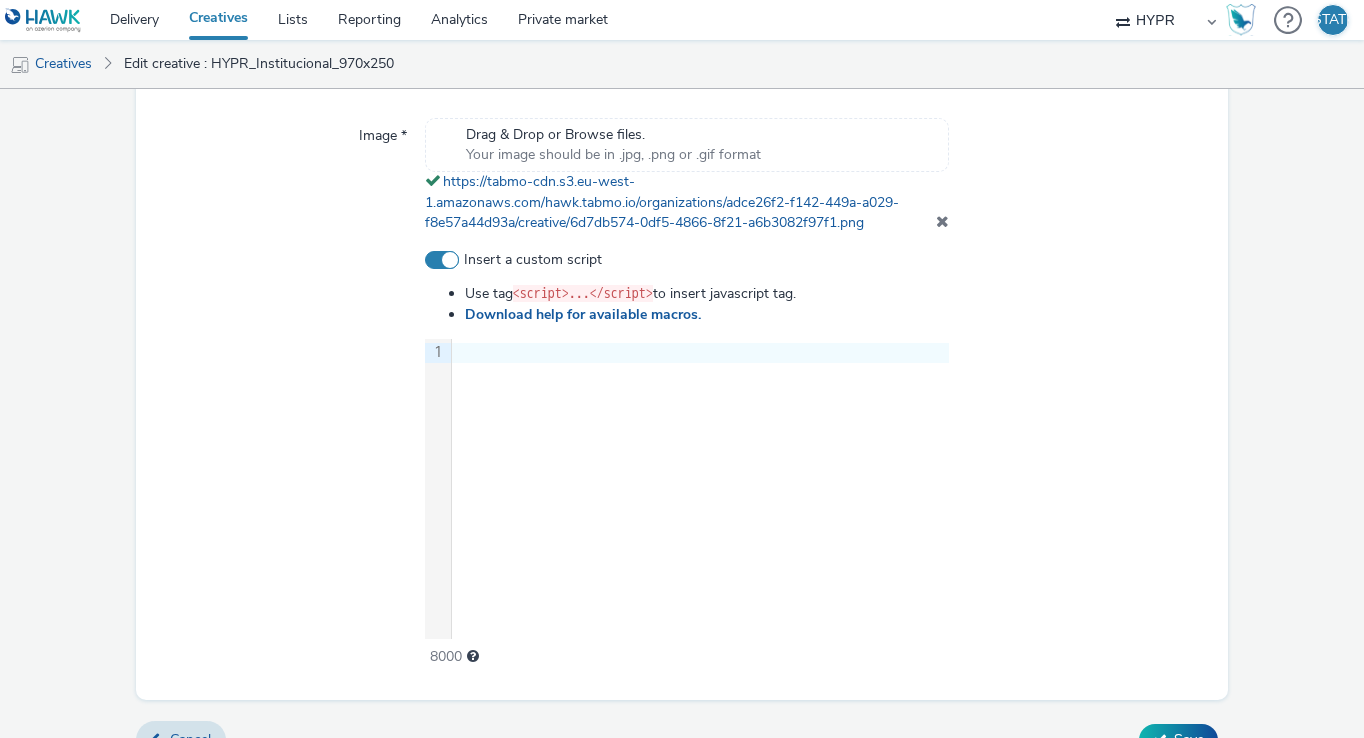 scroll, scrollTop: 725, scrollLeft: 0, axis: vertical 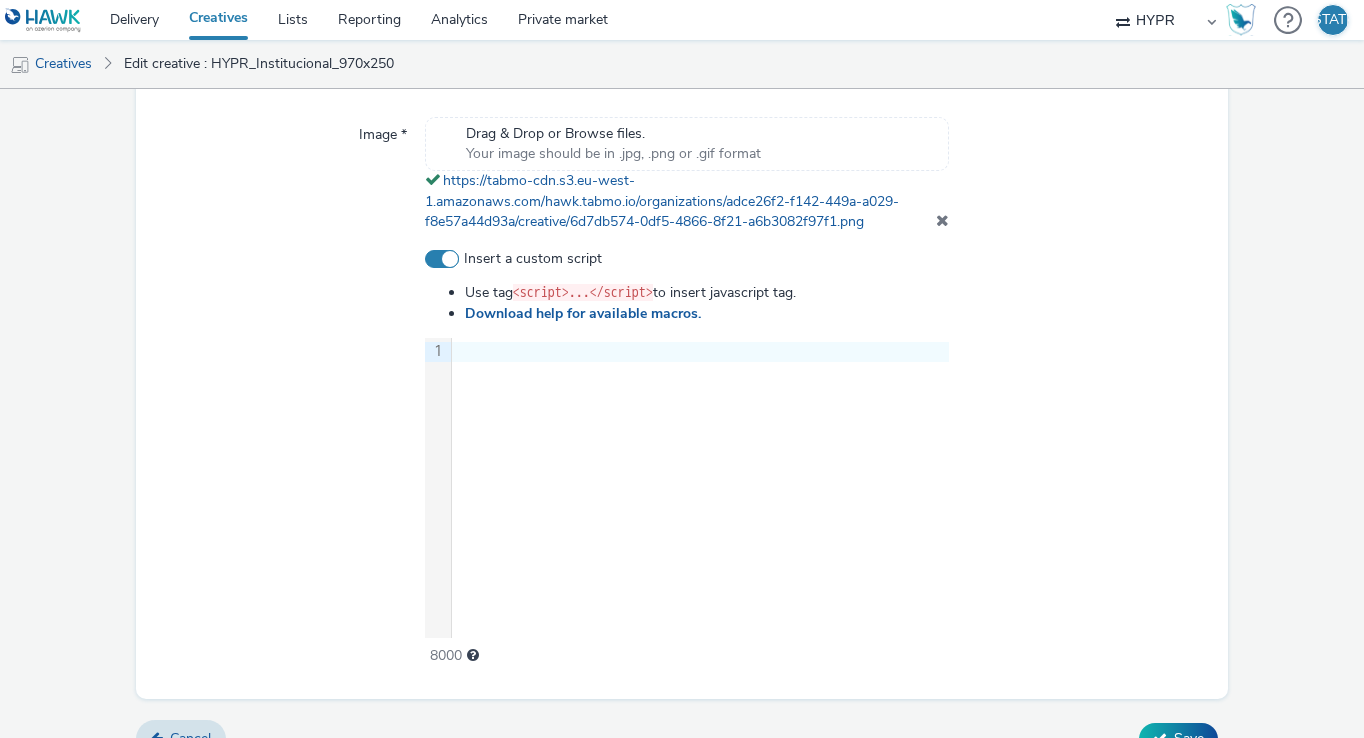 click at bounding box center [1080, 174] 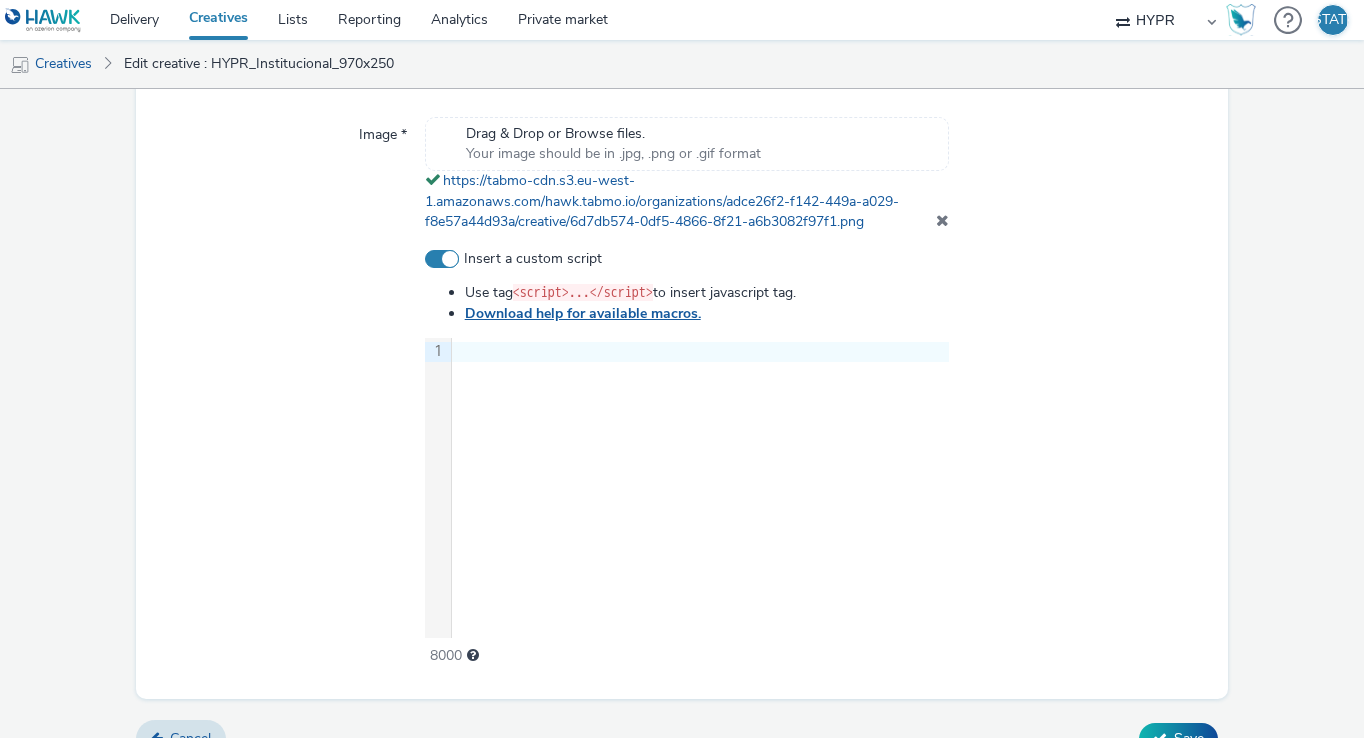 click on "Download help for available macros." at bounding box center [587, 313] 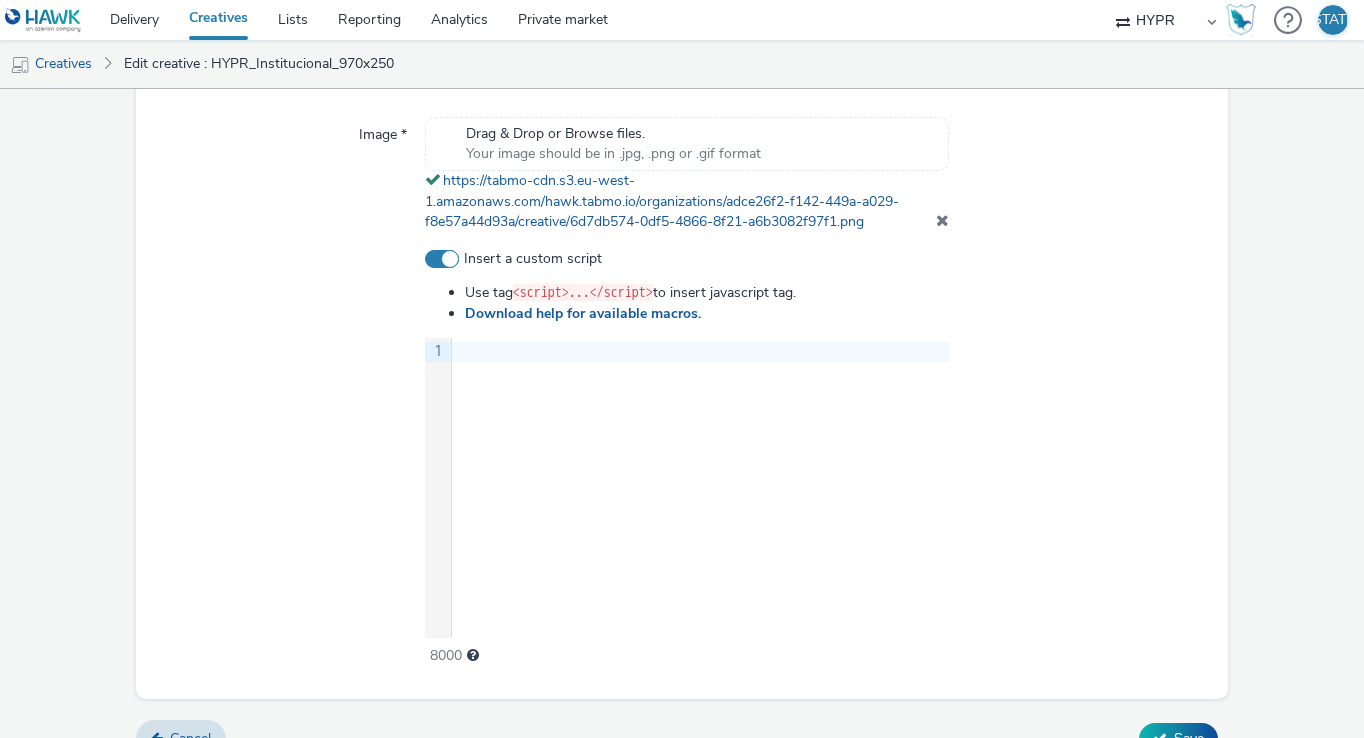 click at bounding box center (442, 259) 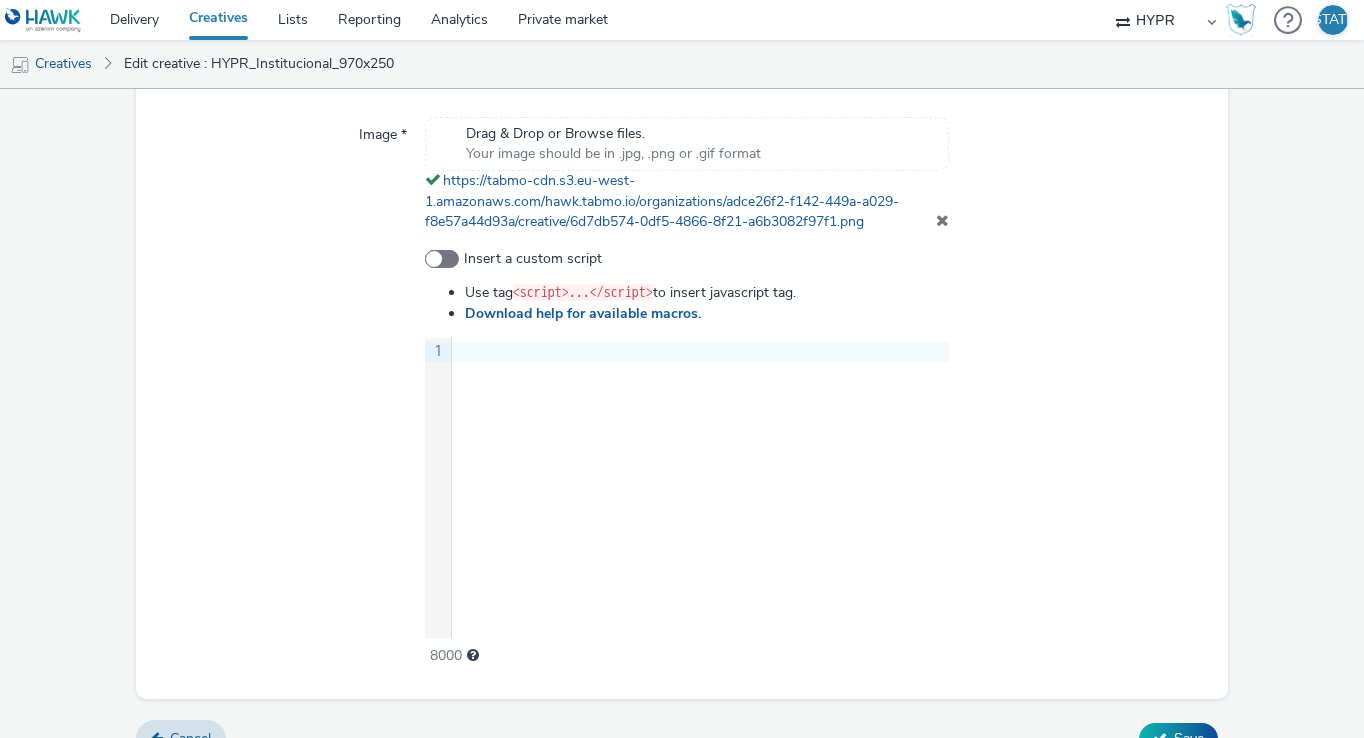 checkbox on "false" 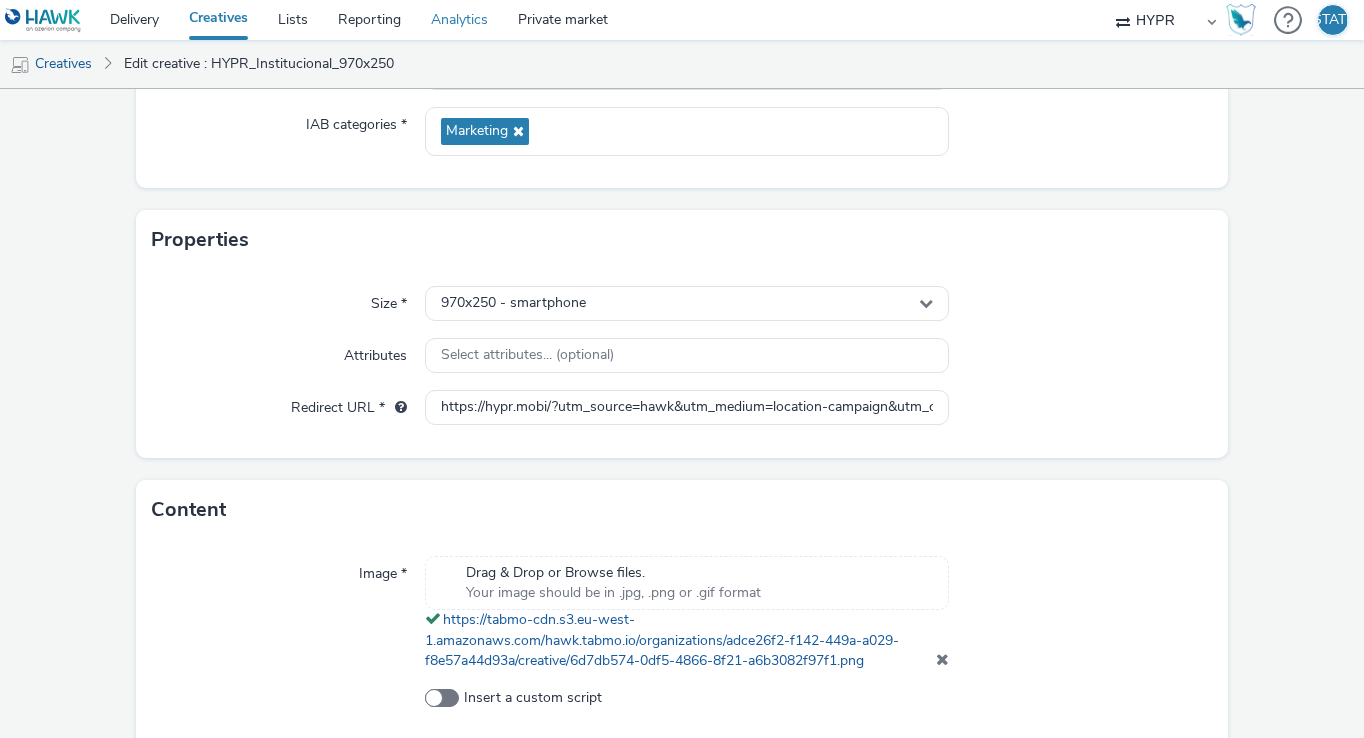 scroll, scrollTop: 378, scrollLeft: 0, axis: vertical 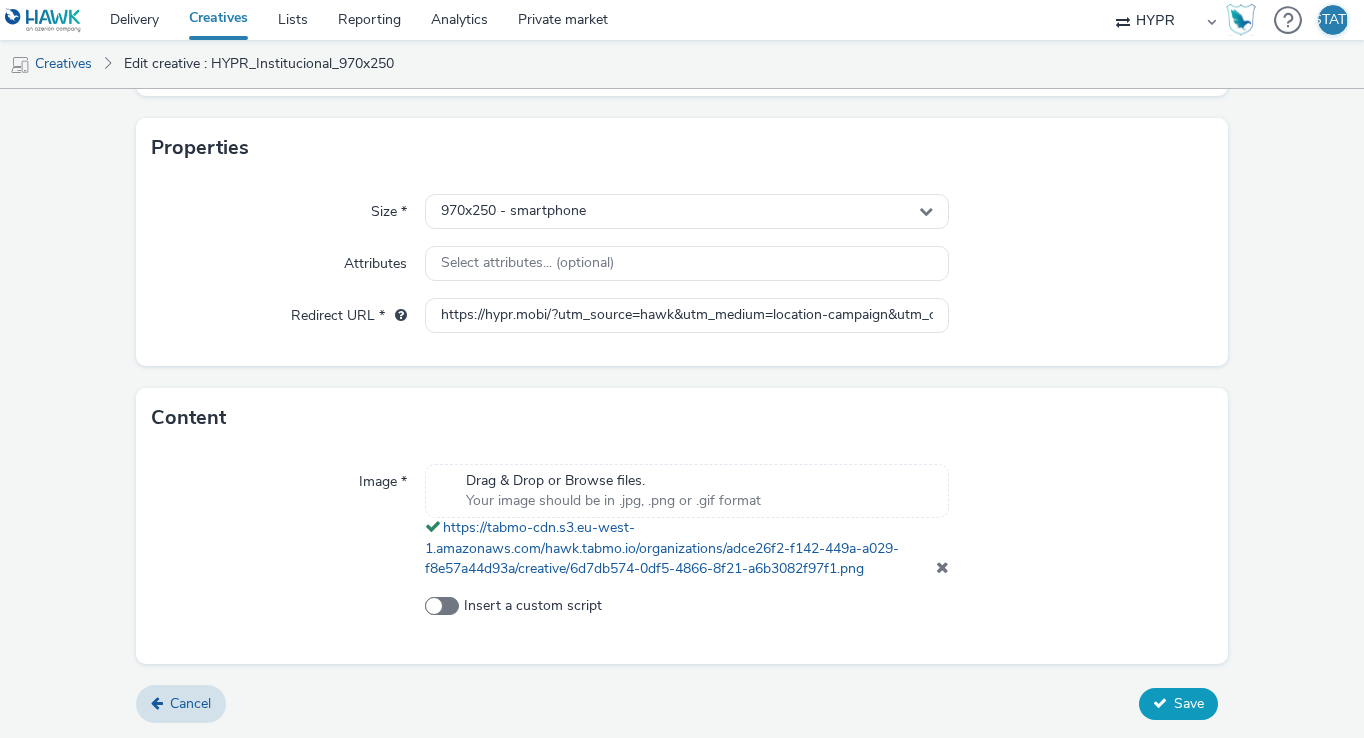 click on "Save" at bounding box center (1189, 703) 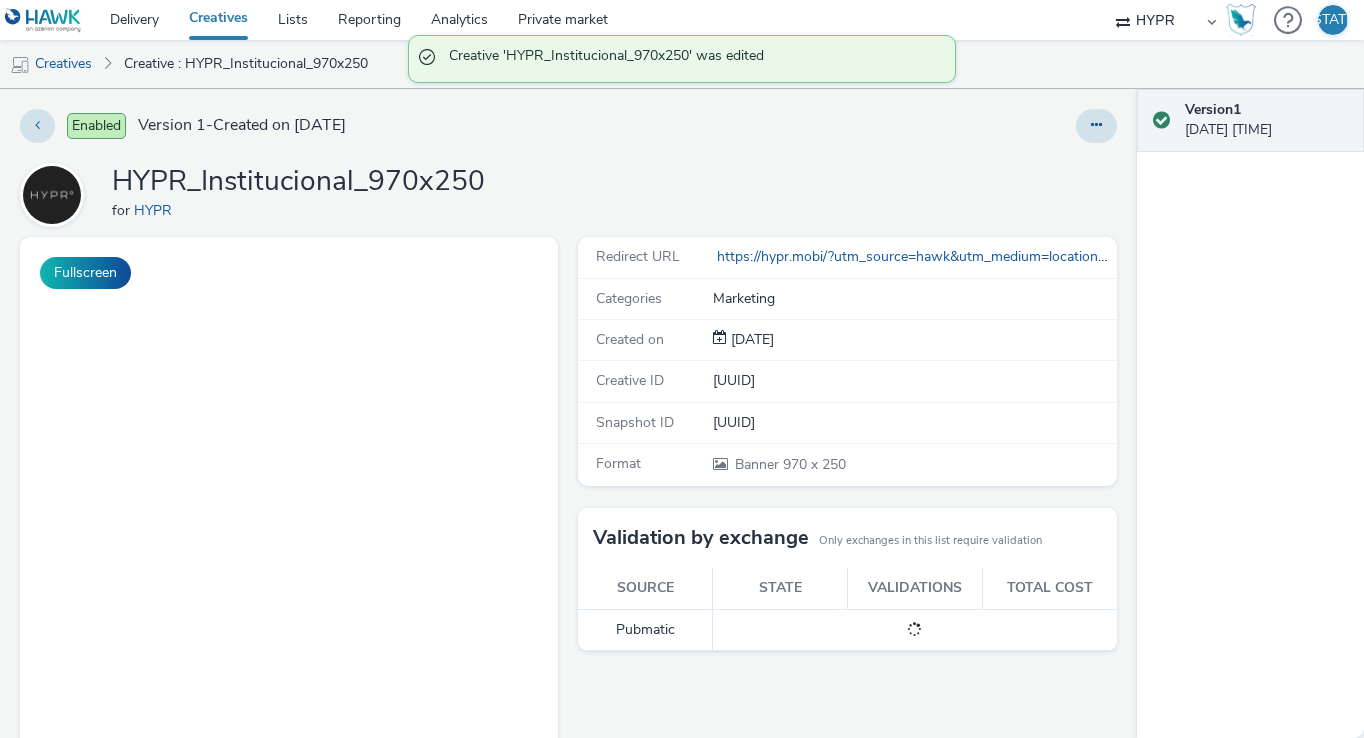 scroll, scrollTop: 0, scrollLeft: 0, axis: both 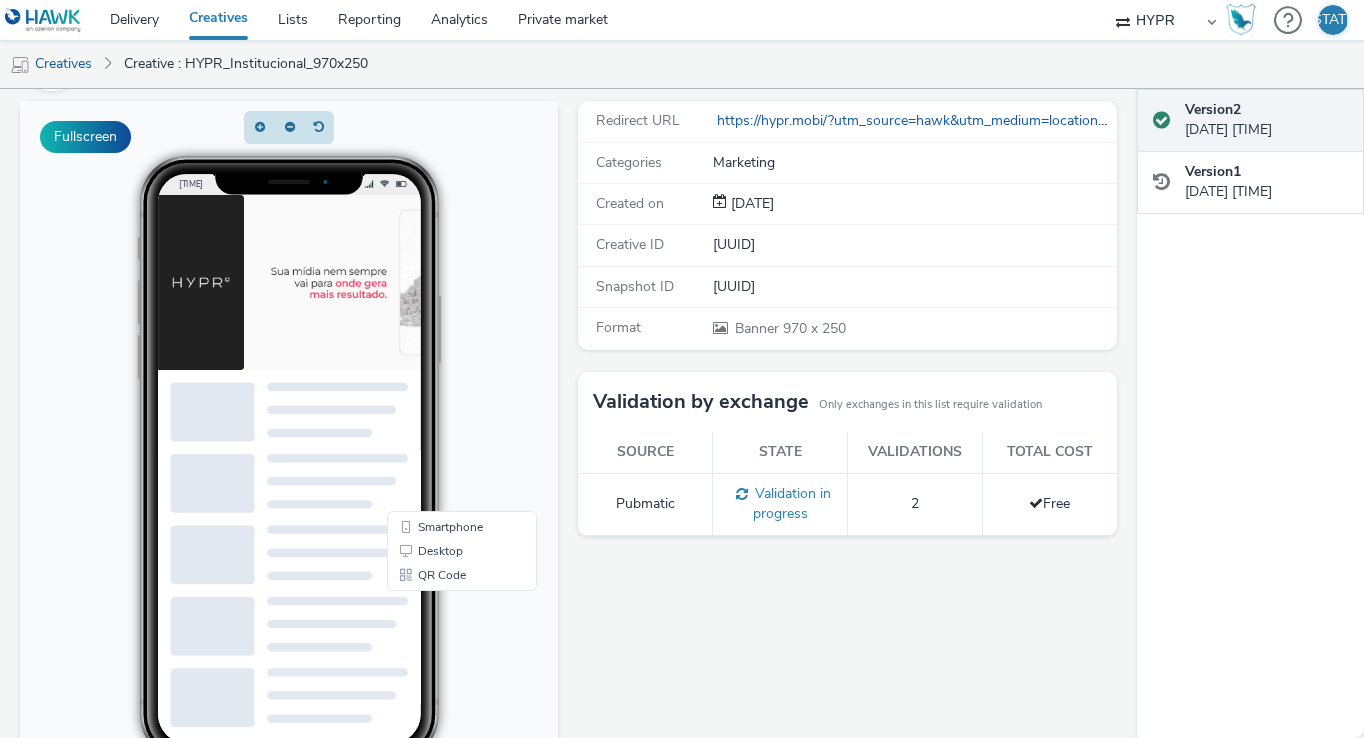 click on "Creatives" at bounding box center [218, 20] 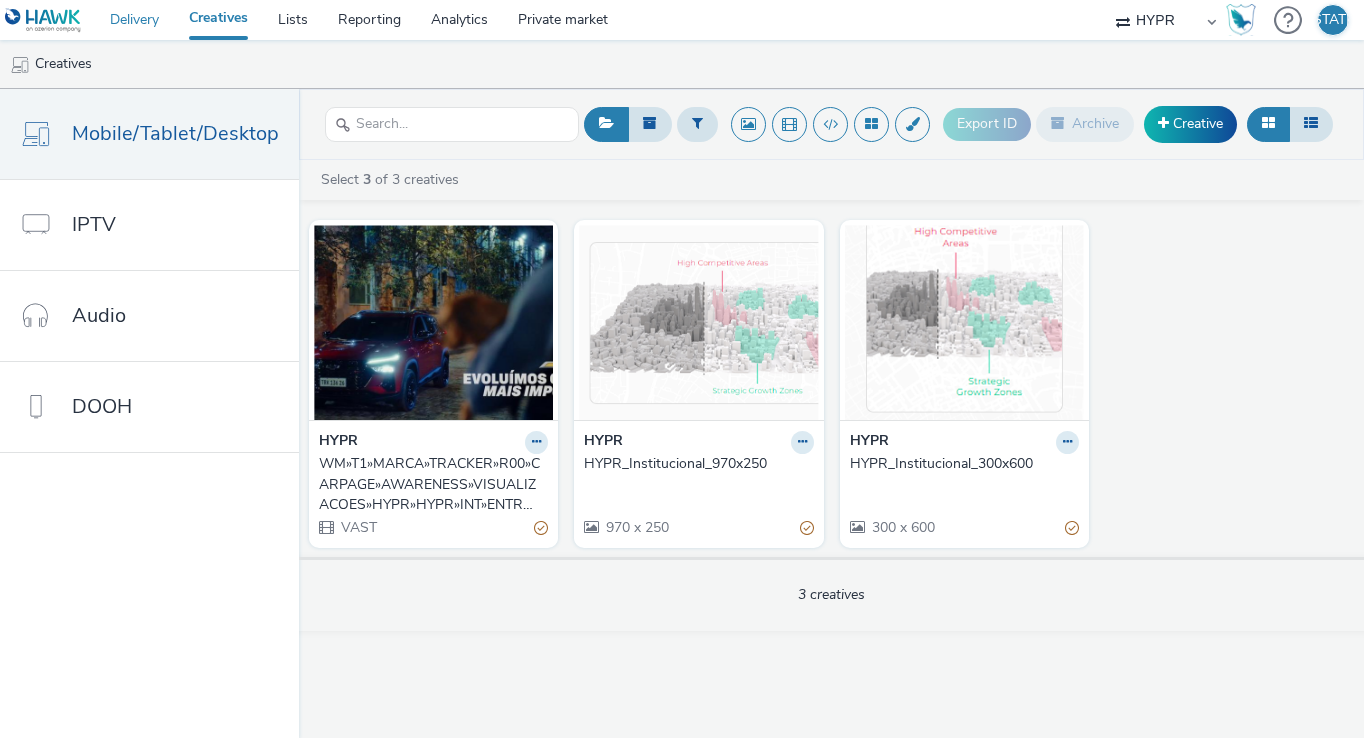 click on "Delivery" at bounding box center [134, 20] 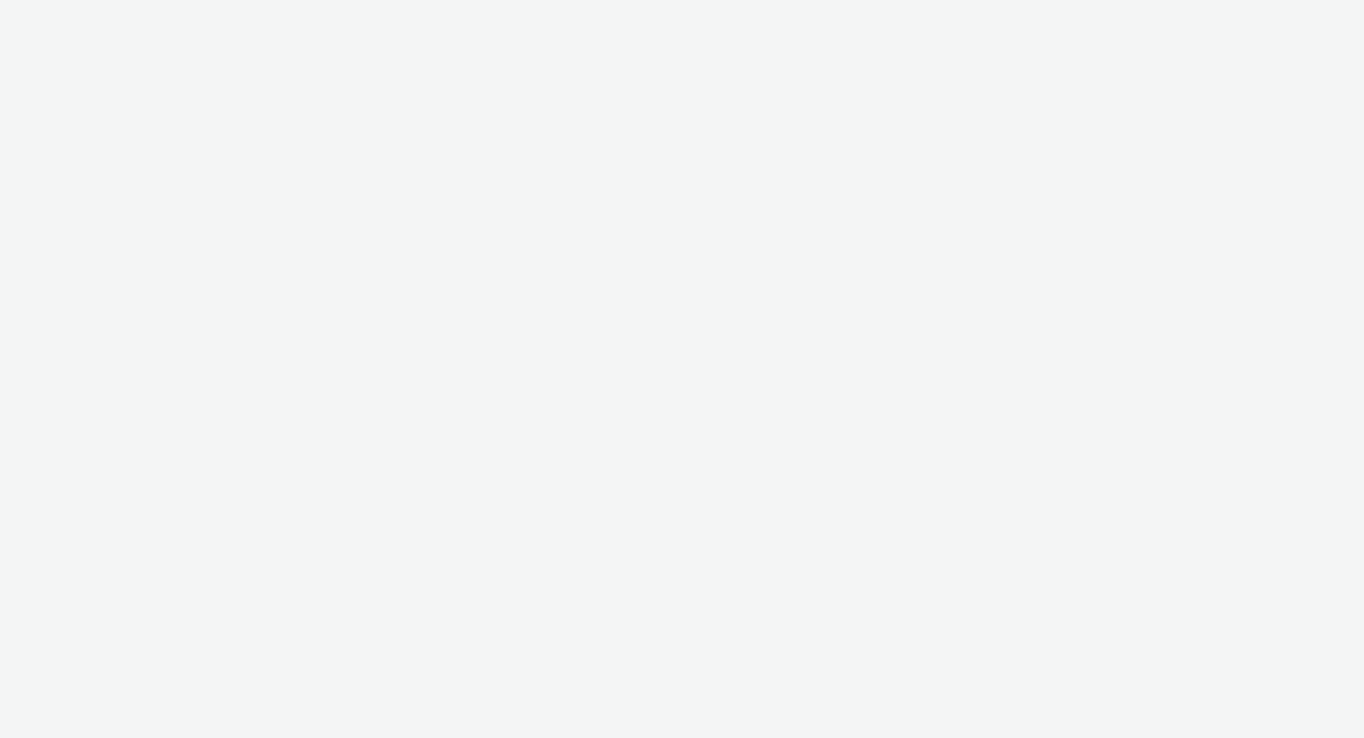 scroll, scrollTop: 0, scrollLeft: 0, axis: both 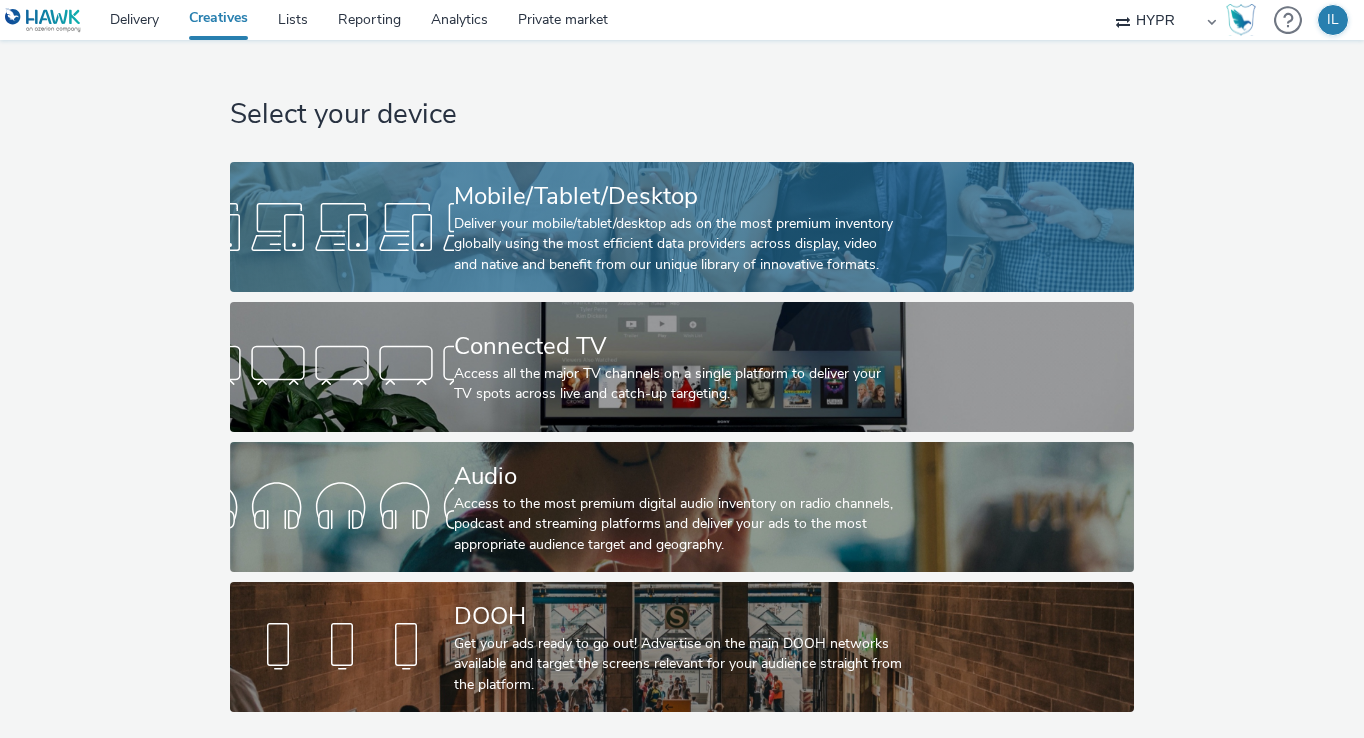 click at bounding box center (342, 227) 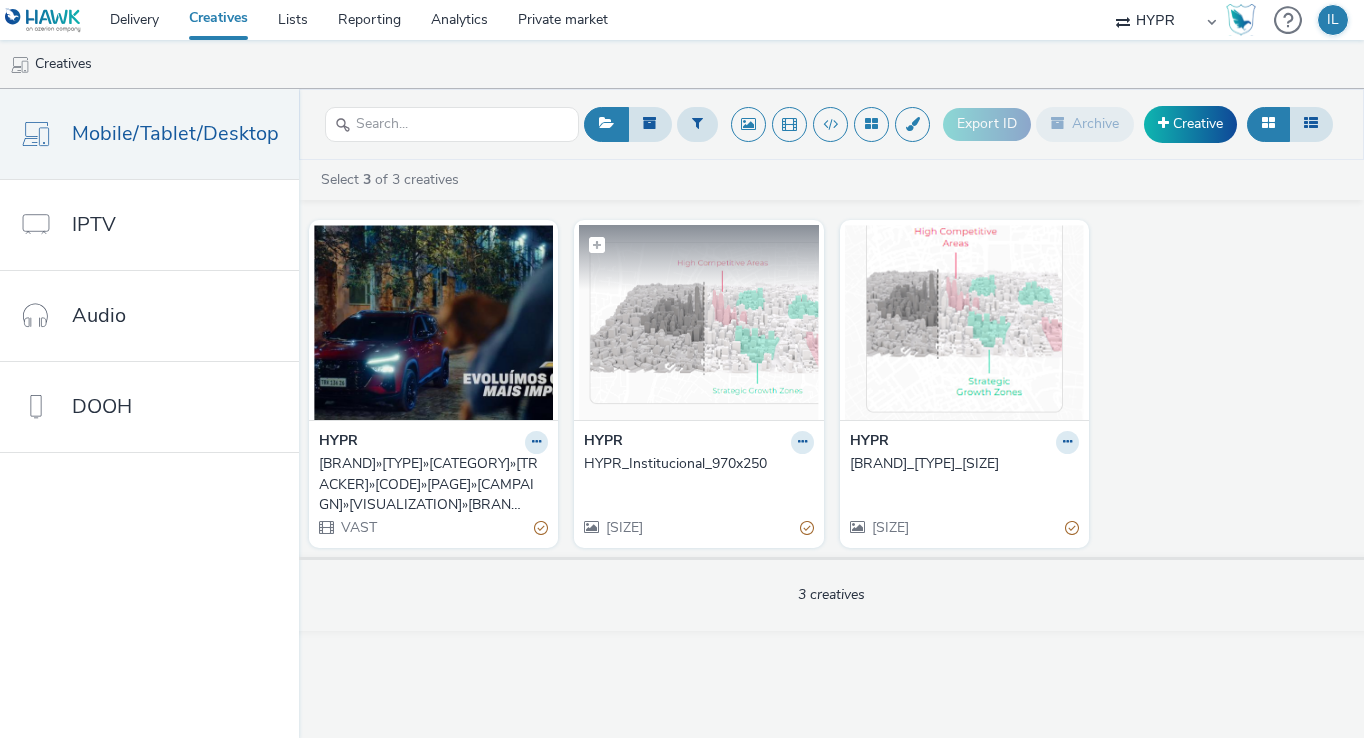 click at bounding box center (698, 322) 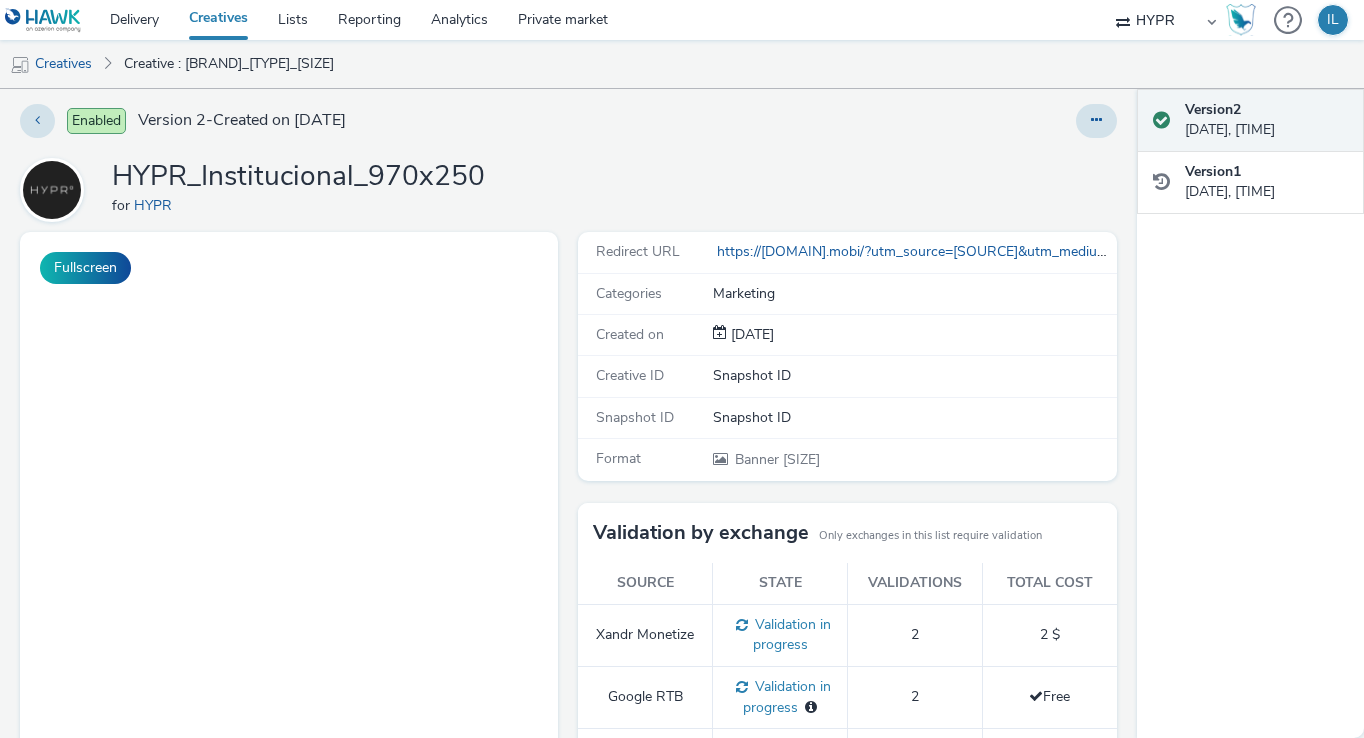 scroll, scrollTop: 8, scrollLeft: 0, axis: vertical 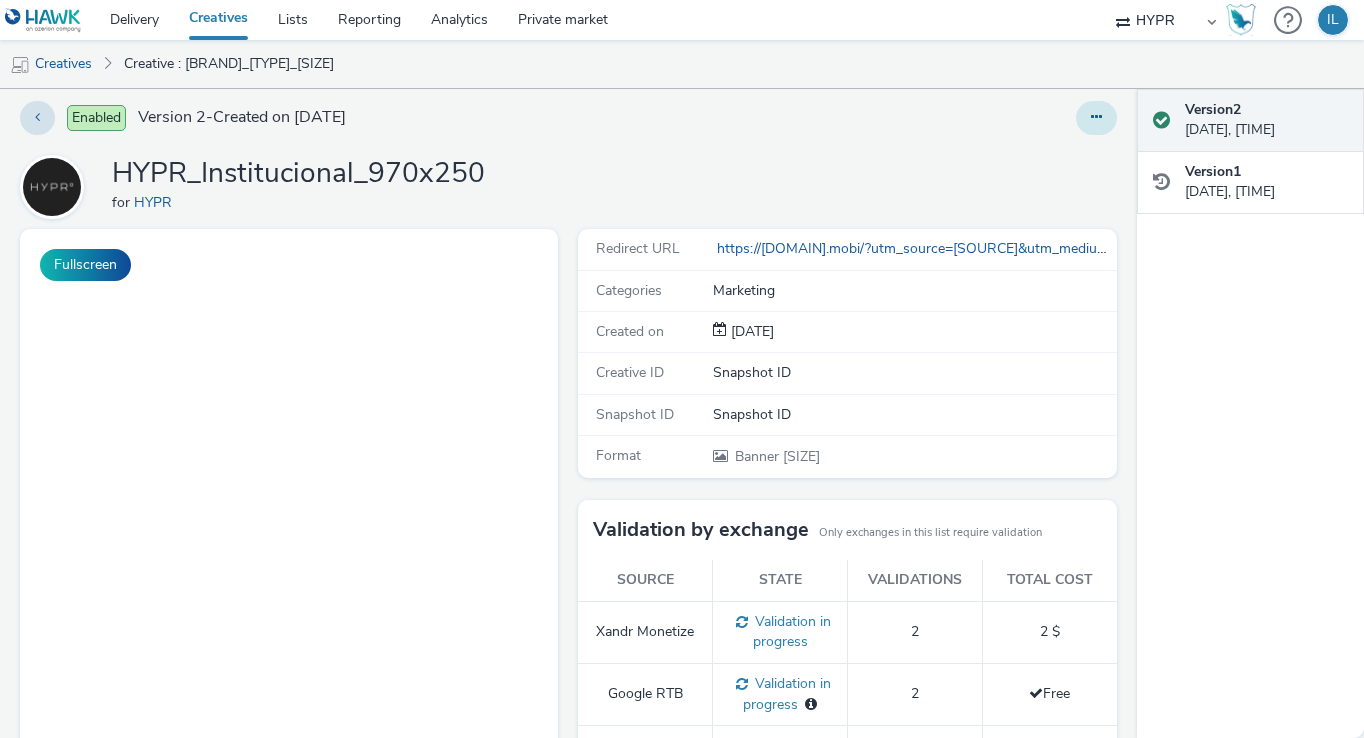 click at bounding box center [1096, 118] 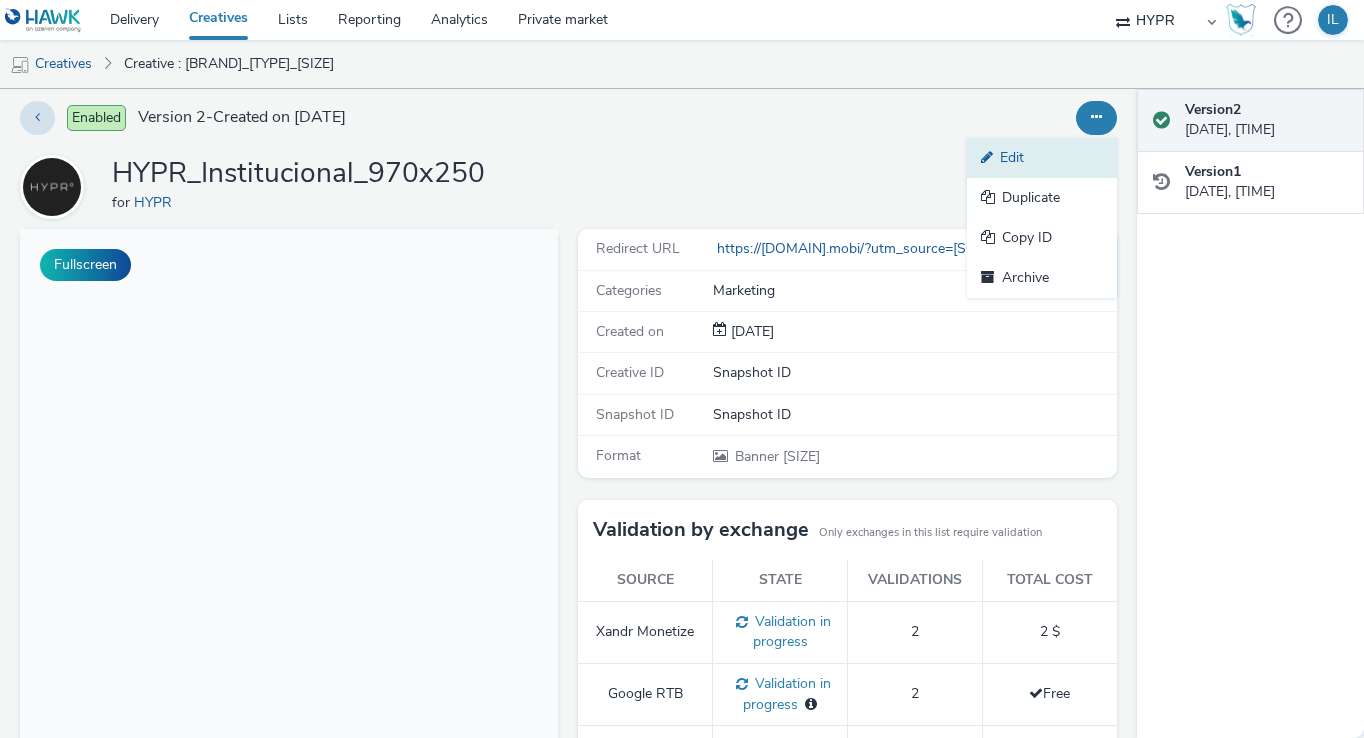 scroll, scrollTop: 0, scrollLeft: 0, axis: both 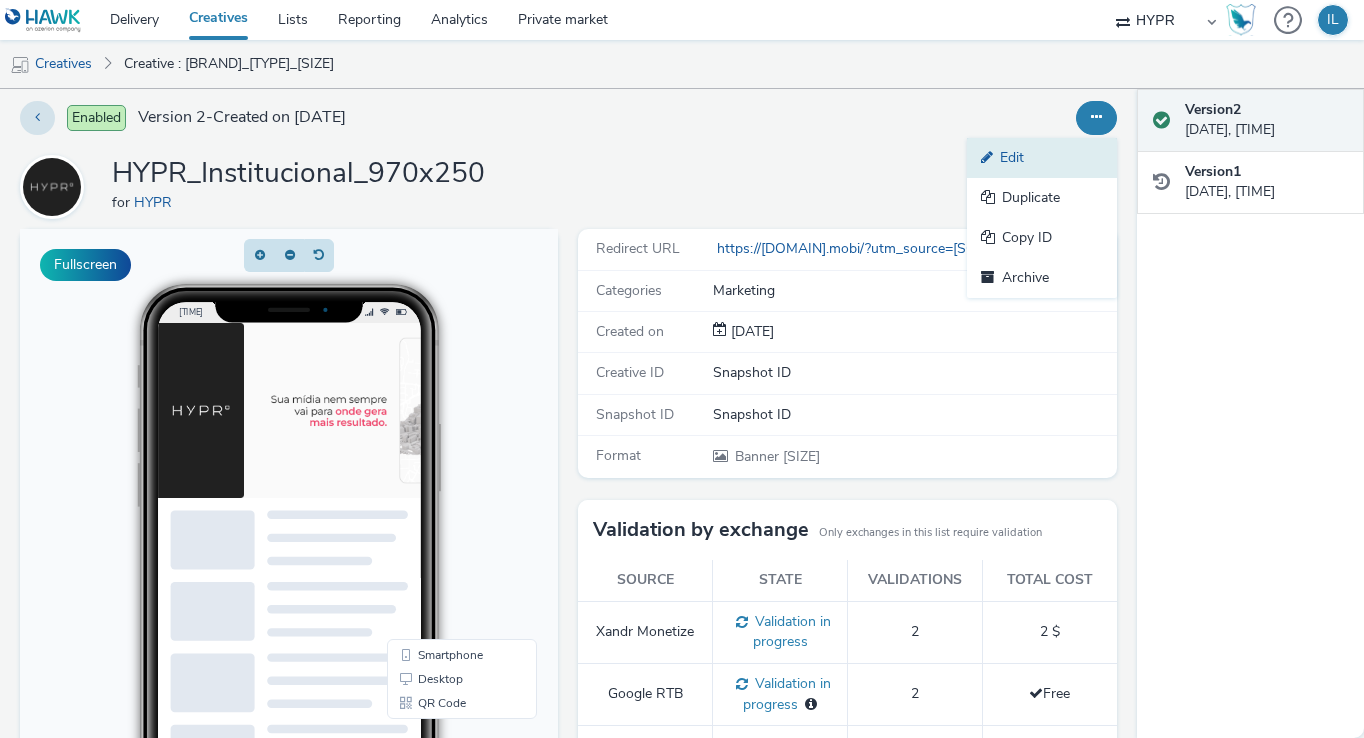 click on "Edit" at bounding box center [1042, 158] 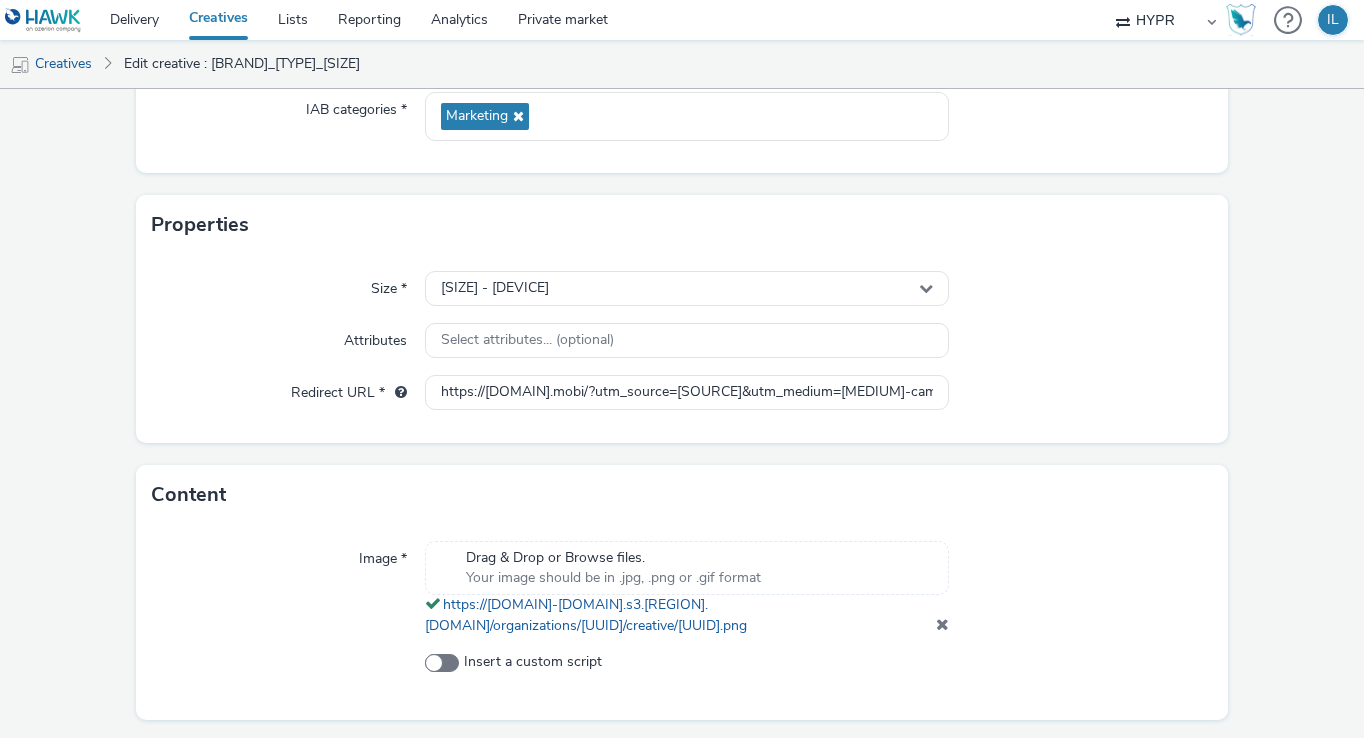 scroll, scrollTop: 0, scrollLeft: 0, axis: both 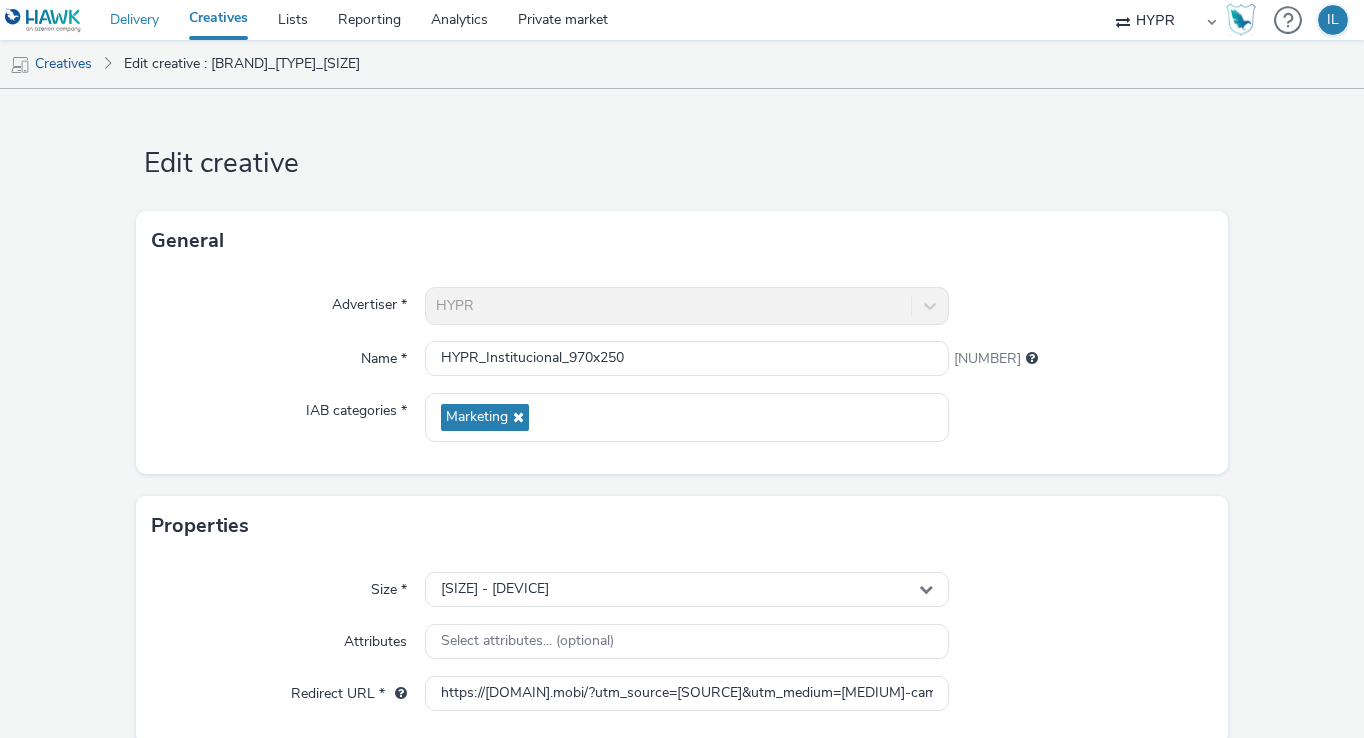 click on "Delivery" at bounding box center [134, 20] 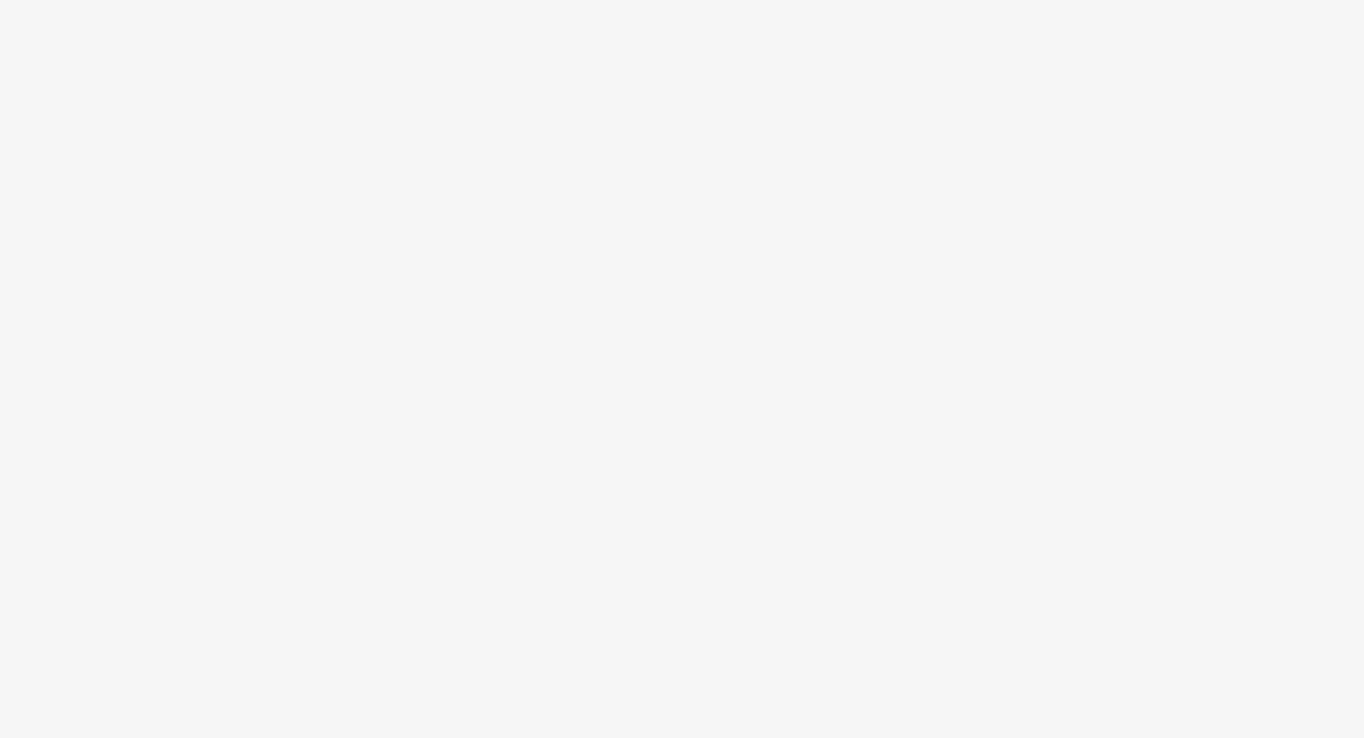 scroll, scrollTop: 0, scrollLeft: 0, axis: both 